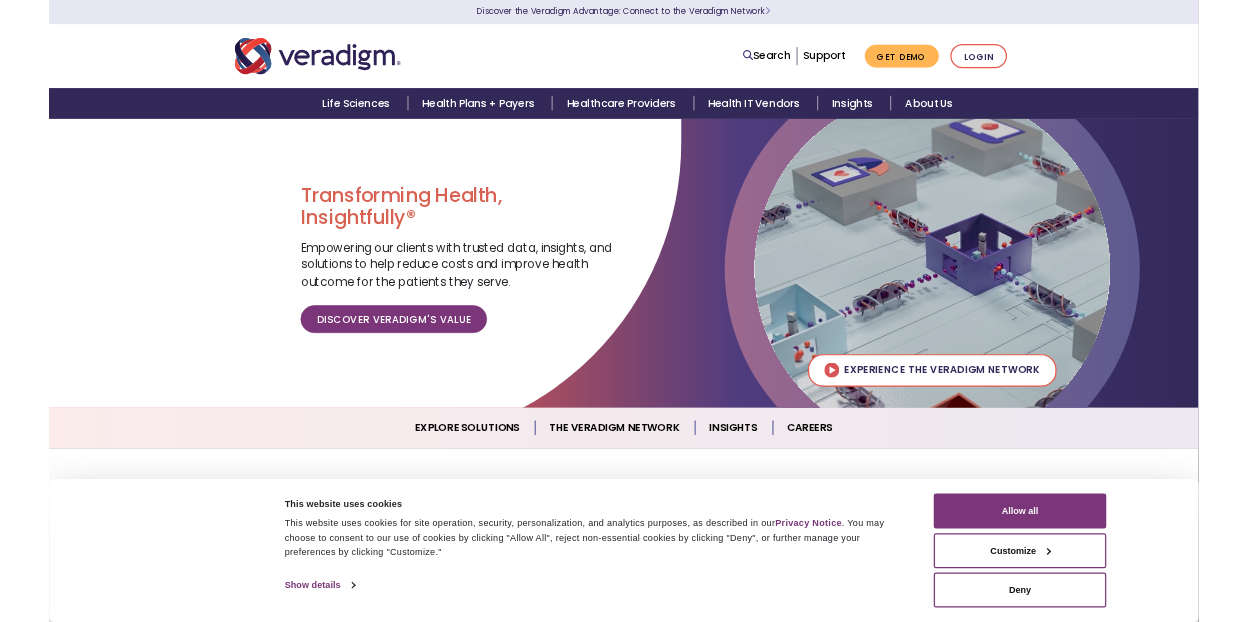 scroll, scrollTop: 0, scrollLeft: 0, axis: both 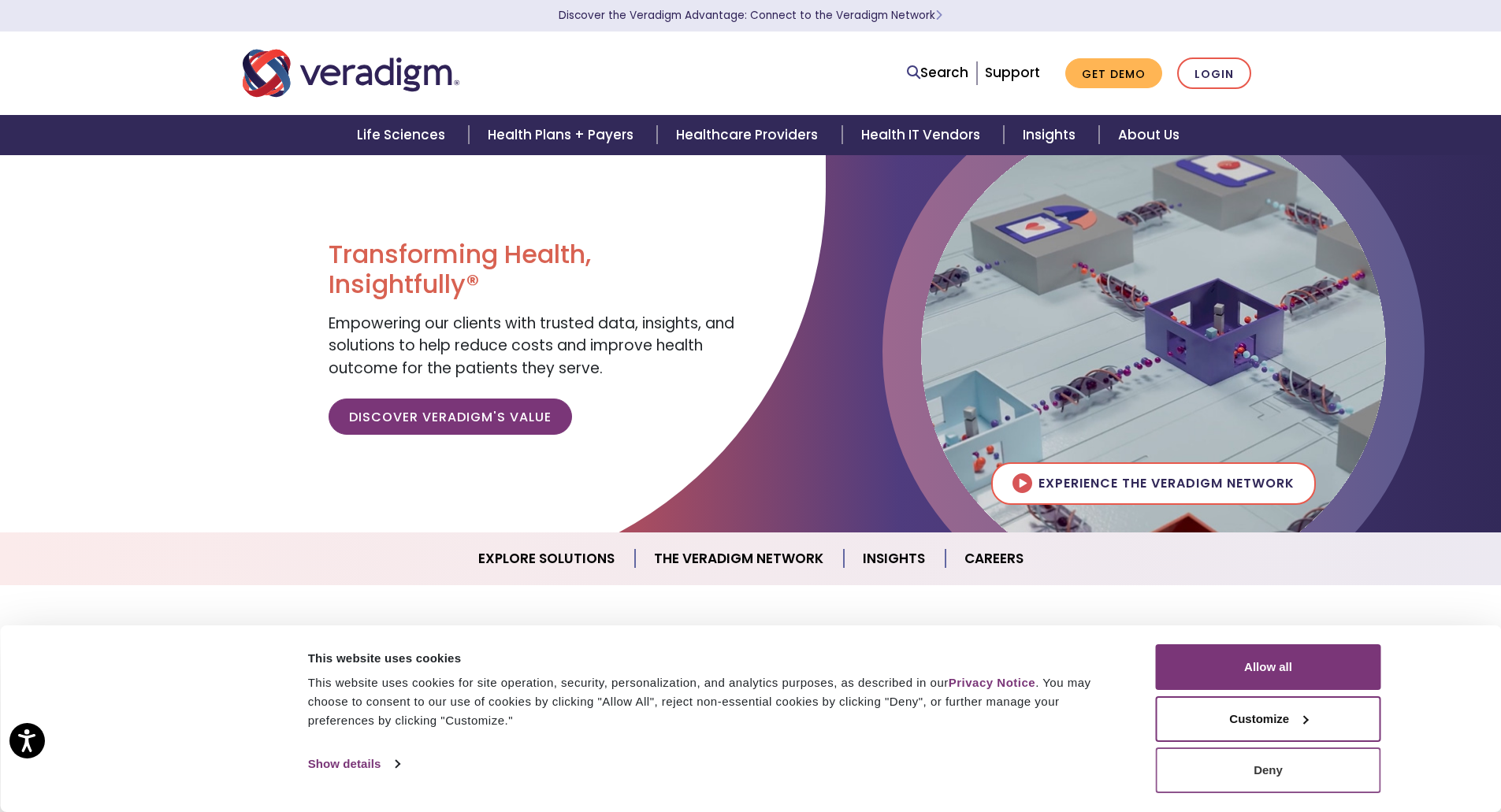 click on "Deny" at bounding box center [1269, 770] 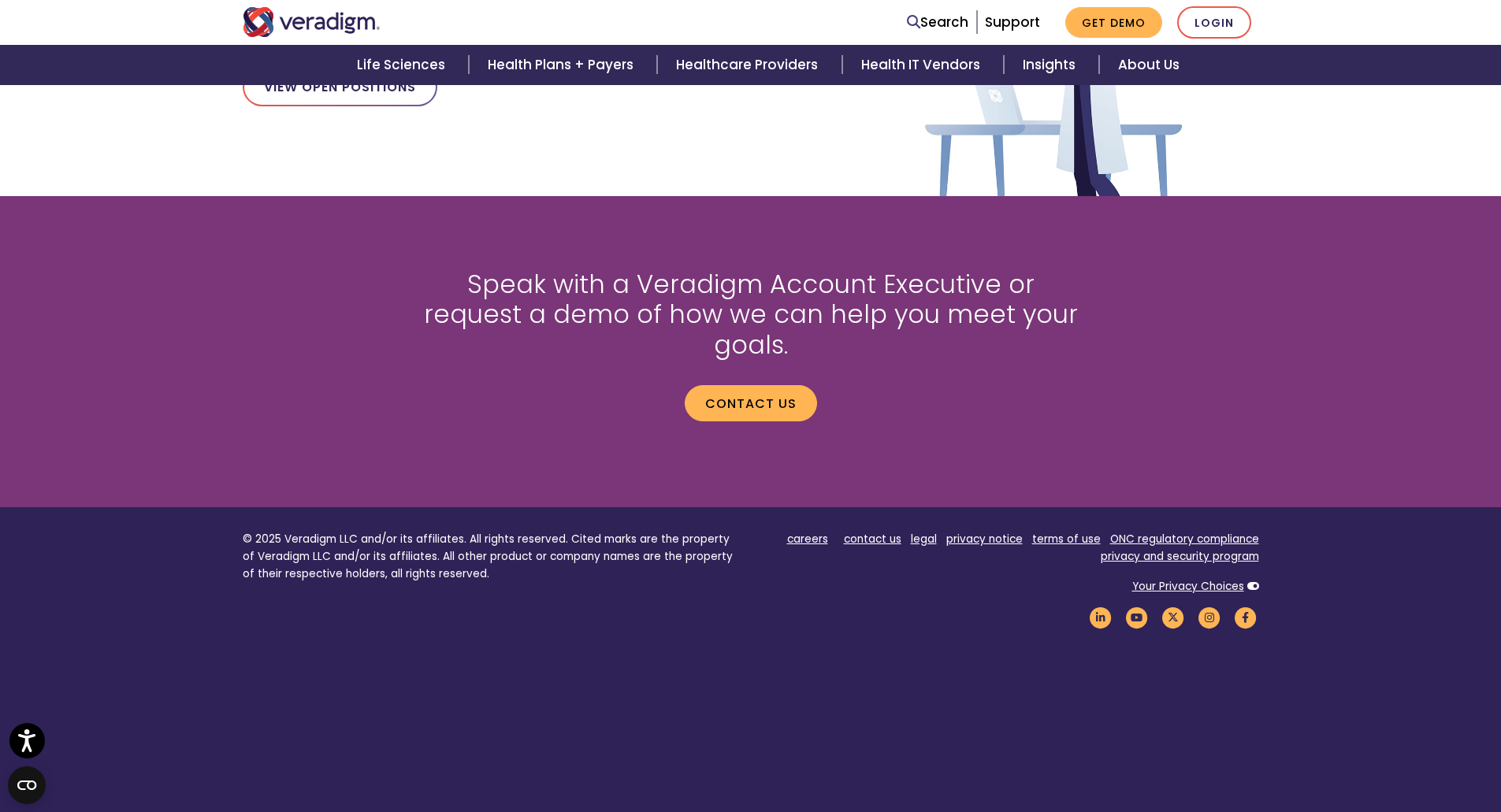 scroll, scrollTop: 2001, scrollLeft: 0, axis: vertical 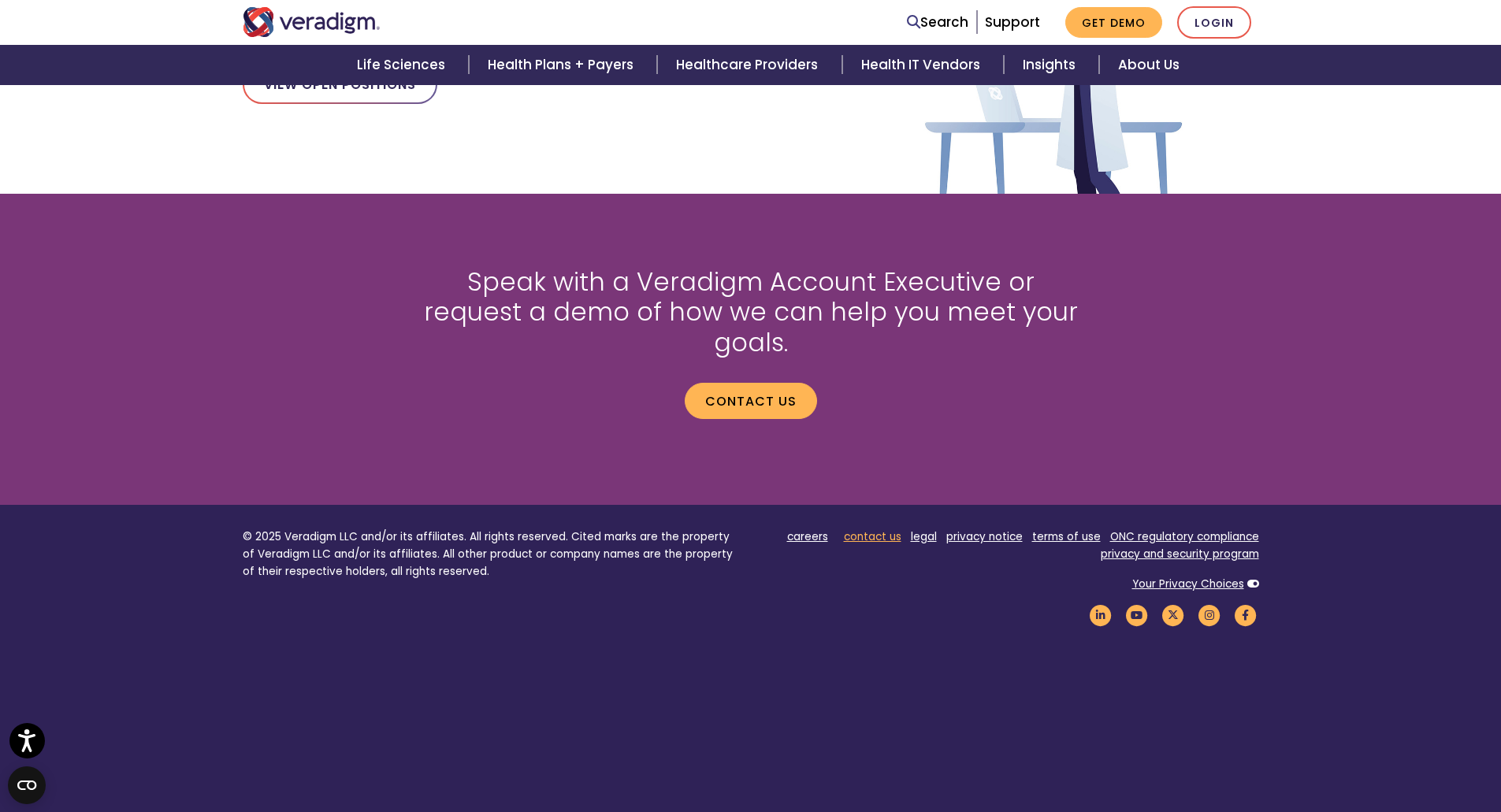 click on "contact us" at bounding box center (872, 536) 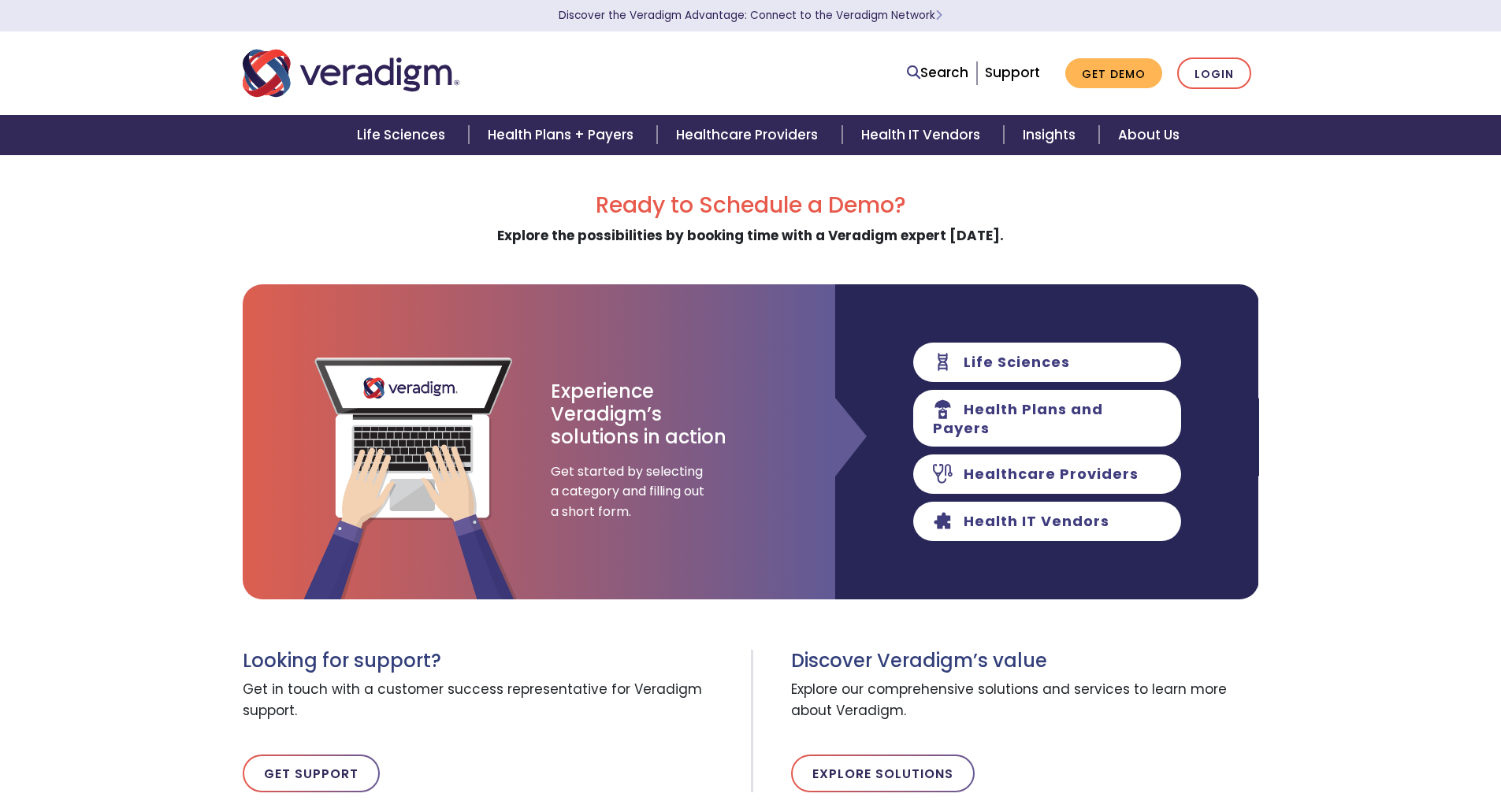scroll, scrollTop: 0, scrollLeft: 0, axis: both 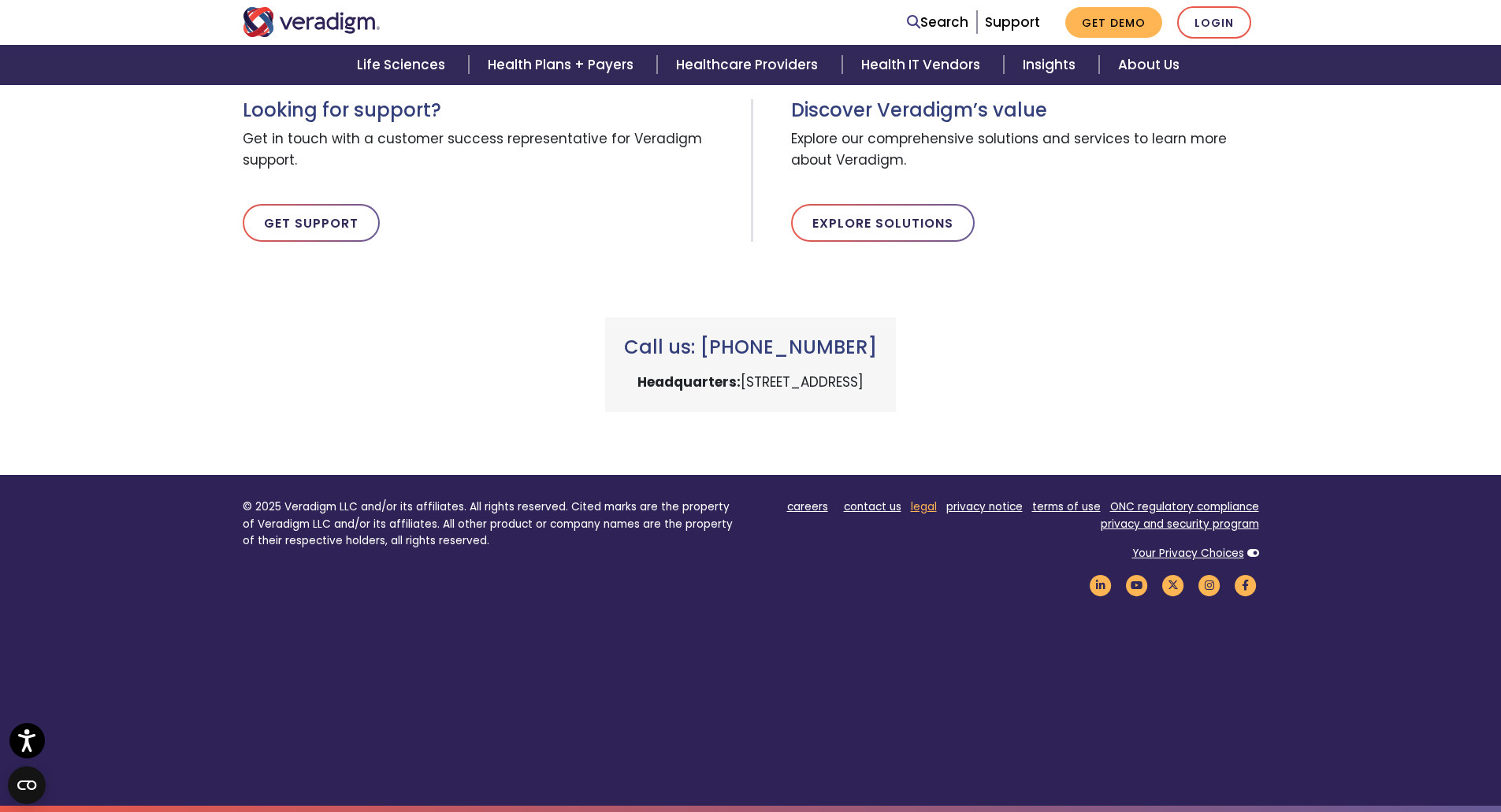 click on "legal" at bounding box center [923, 506] 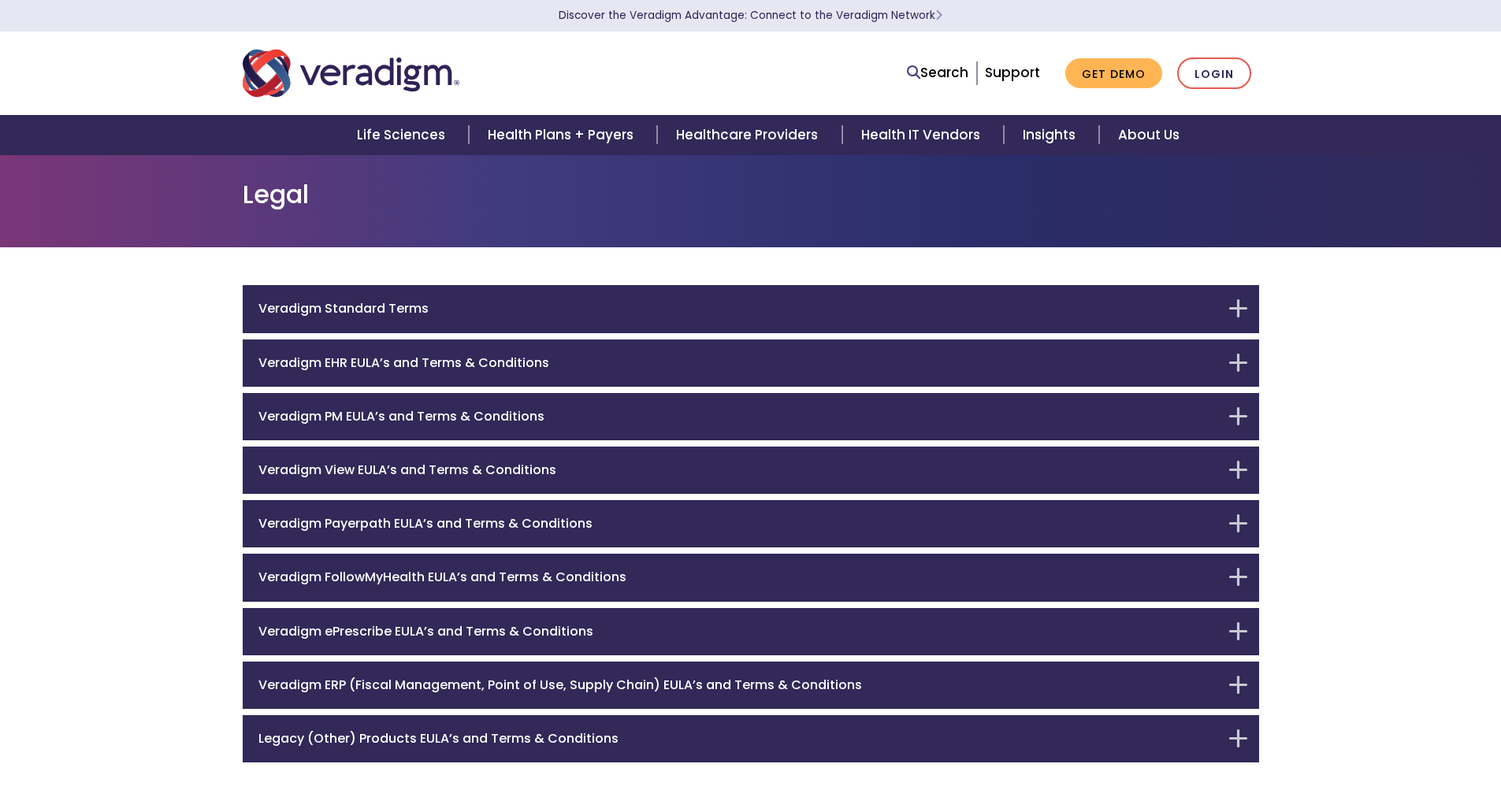 scroll, scrollTop: 0, scrollLeft: 0, axis: both 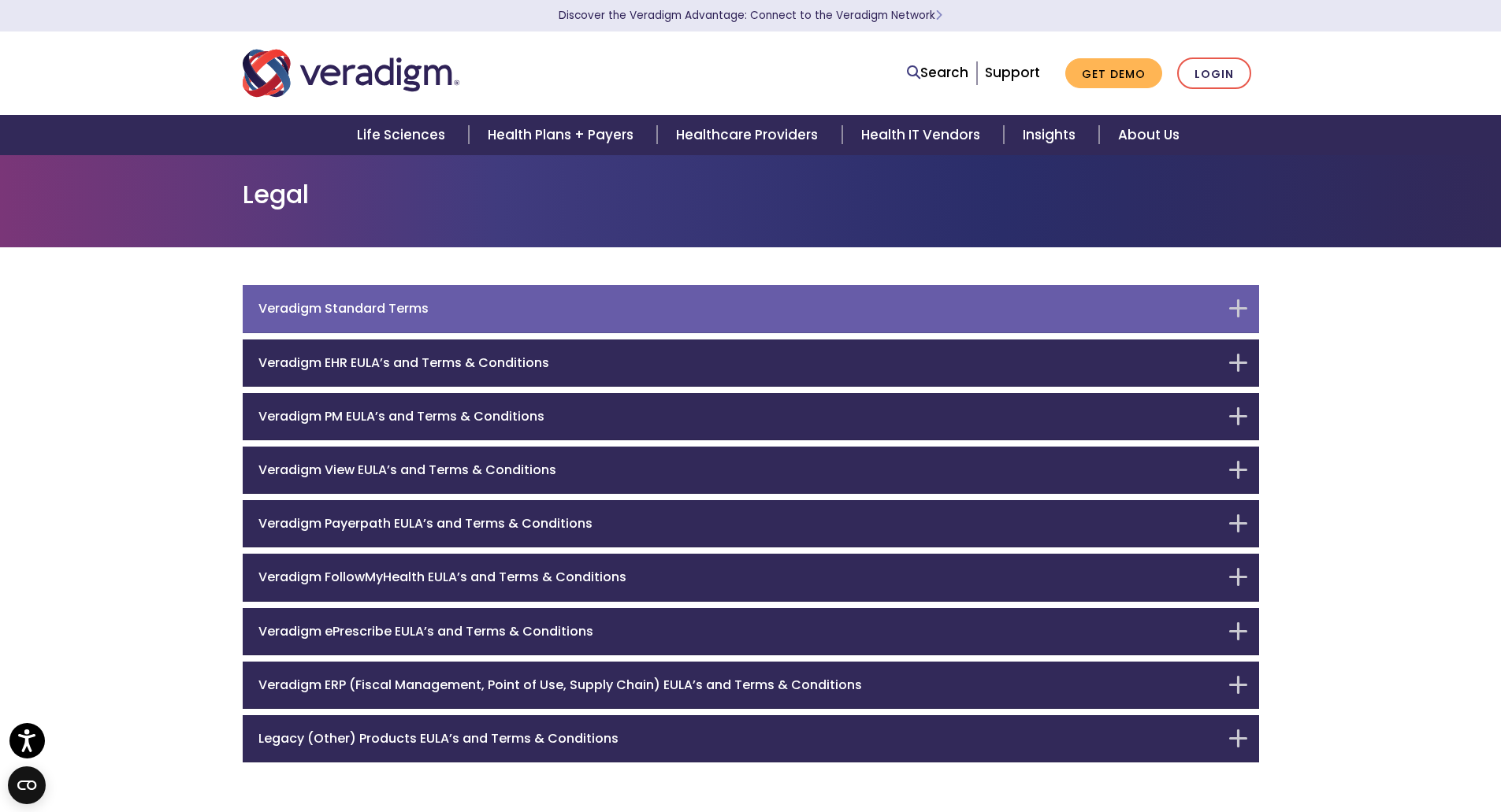click on "Veradigm Standard Terms" at bounding box center [751, 309] 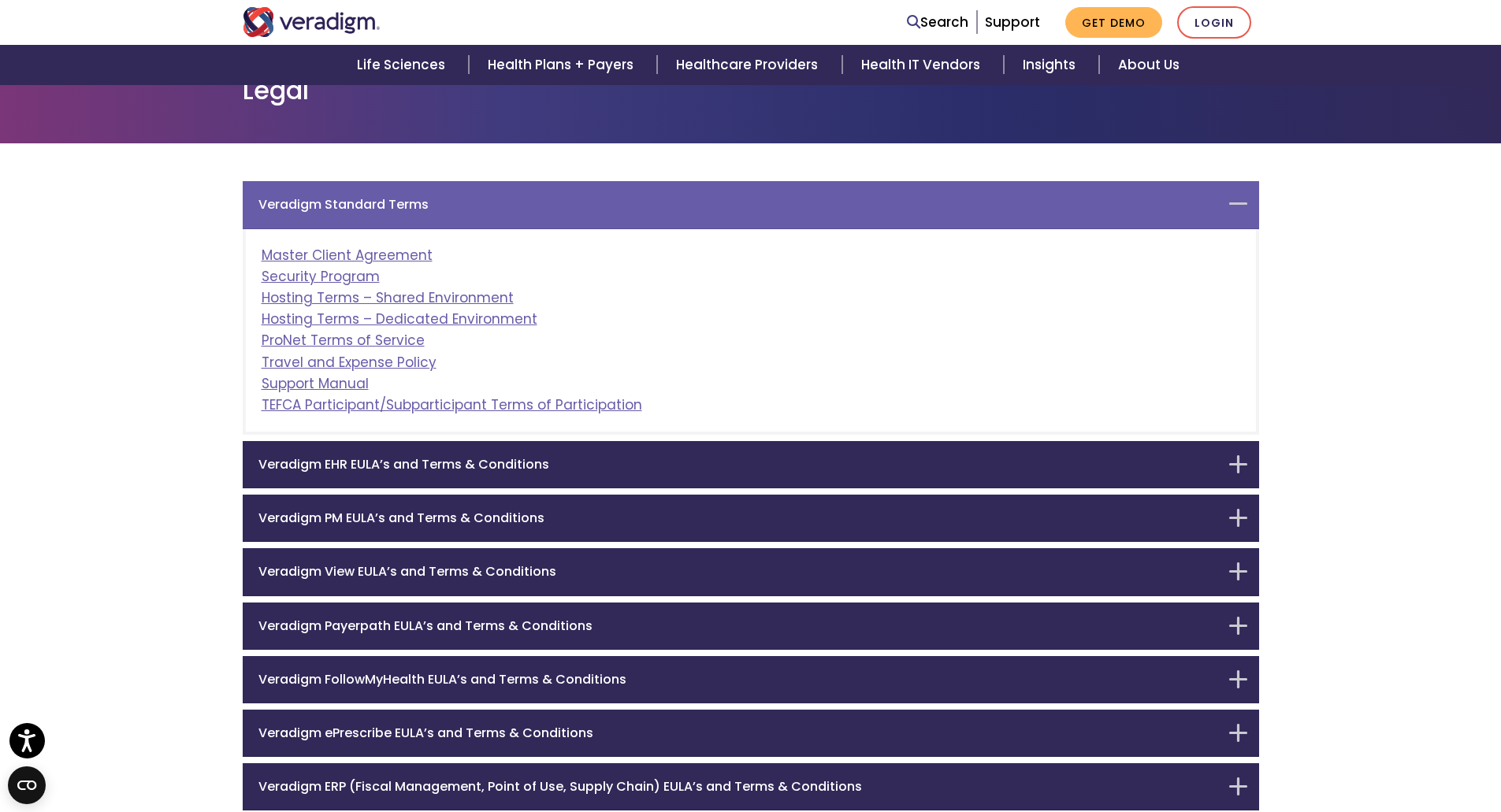 scroll, scrollTop: 125, scrollLeft: 0, axis: vertical 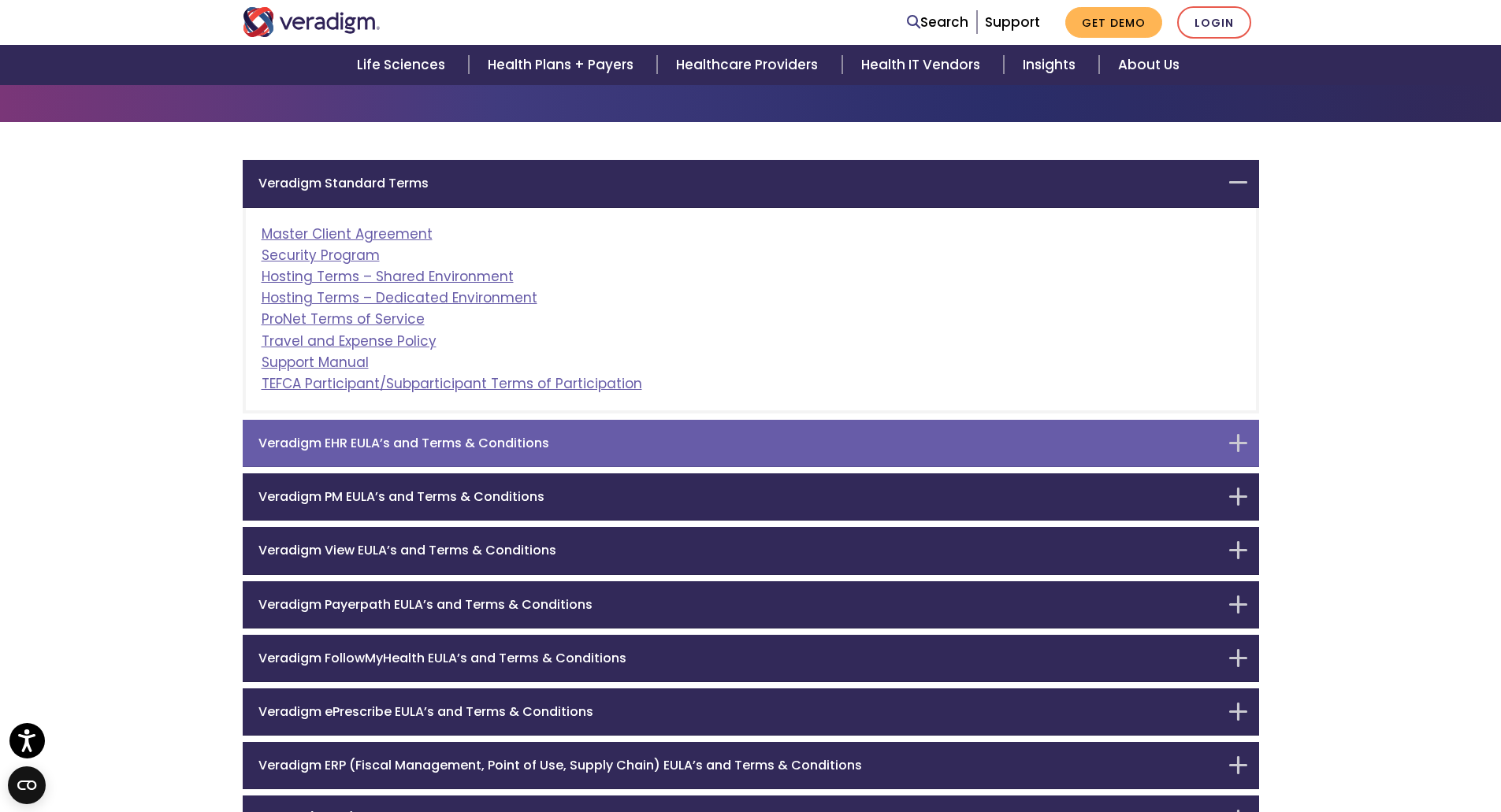 click on "Veradigm EHR EULA’s and Terms & Conditions" at bounding box center (739, 443) 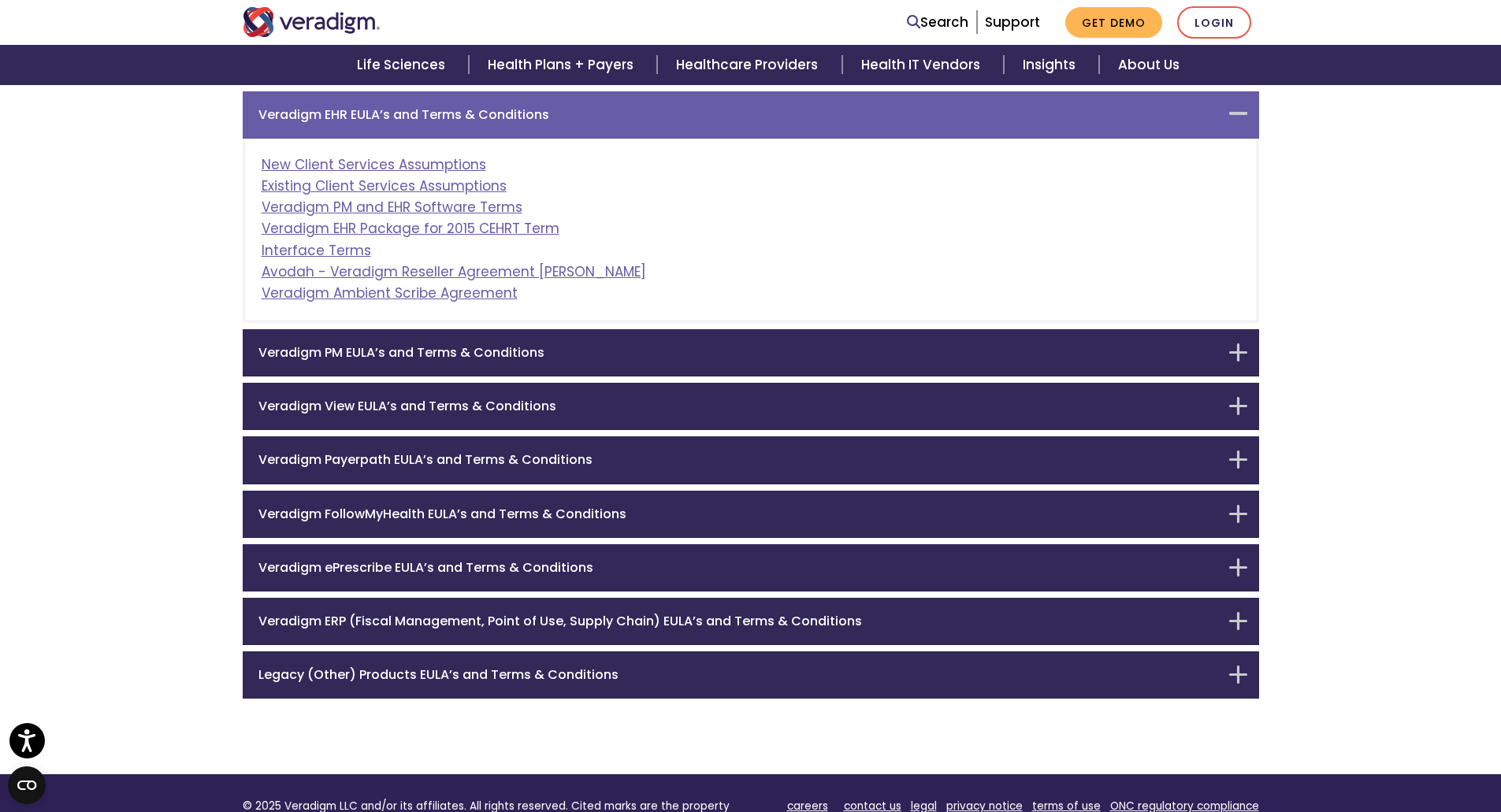scroll, scrollTop: 250, scrollLeft: 0, axis: vertical 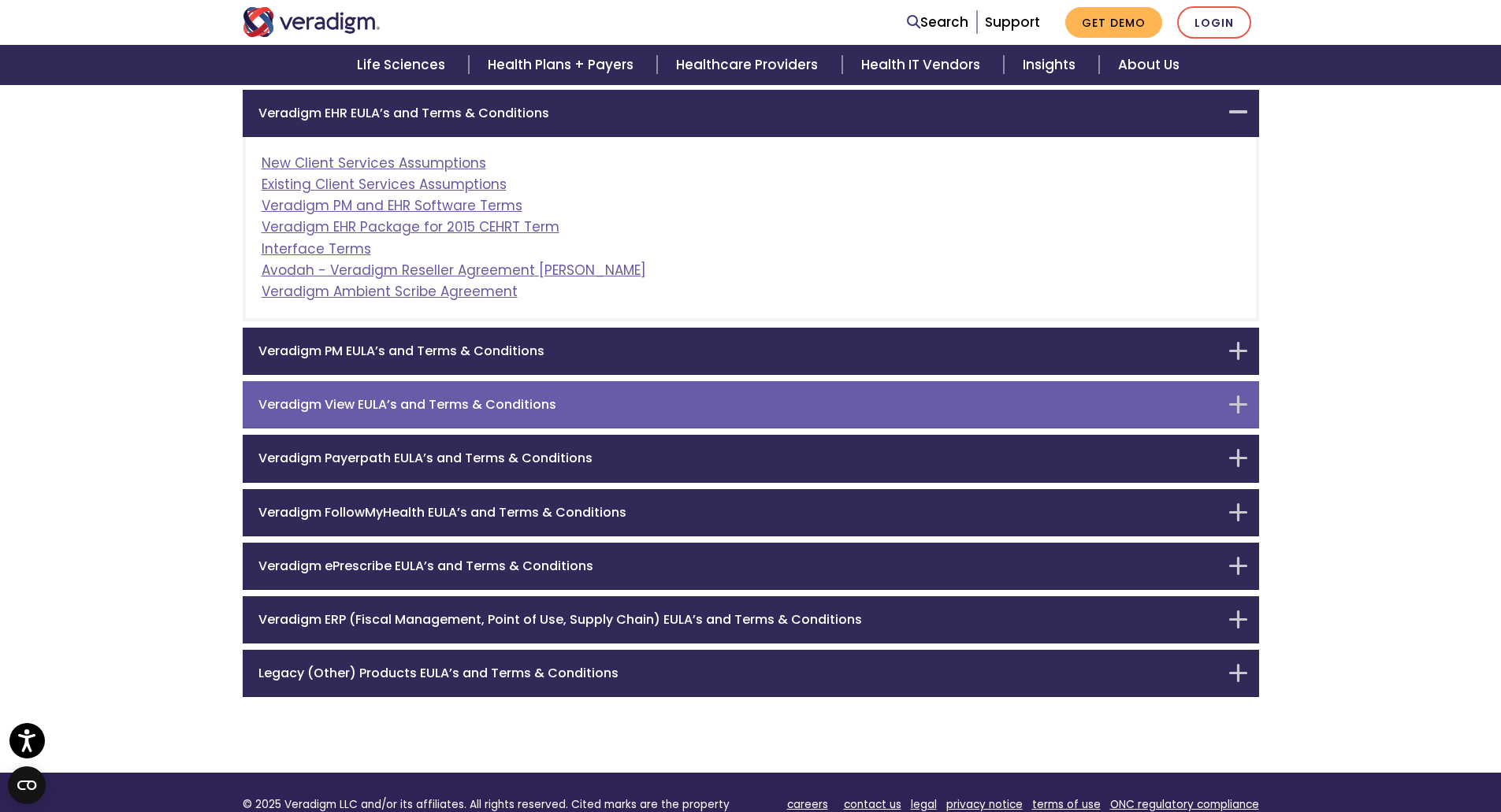 click on "Veradigm View EULA’s and Terms & Conditions" at bounding box center (739, 404) 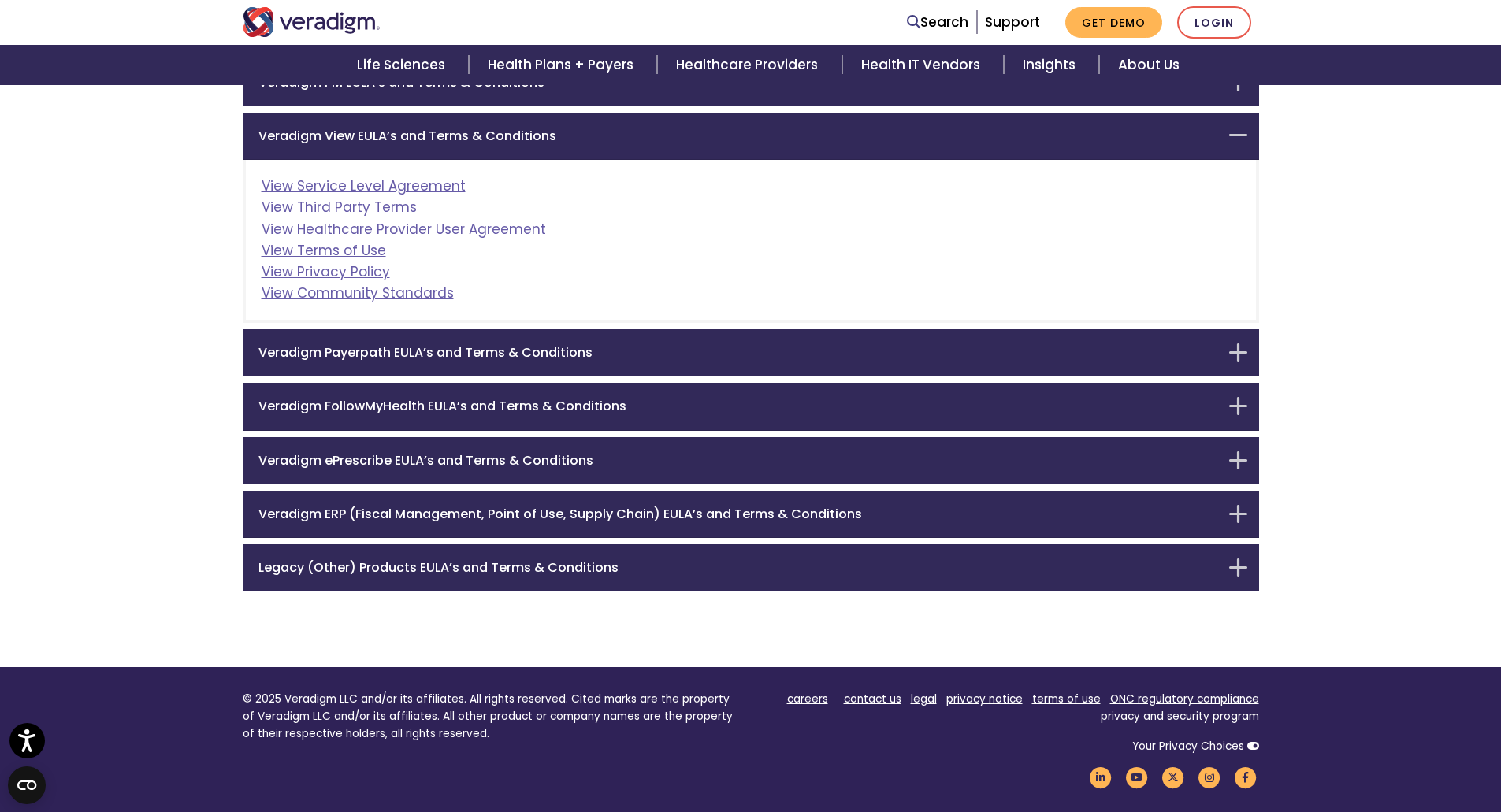scroll, scrollTop: 357, scrollLeft: 0, axis: vertical 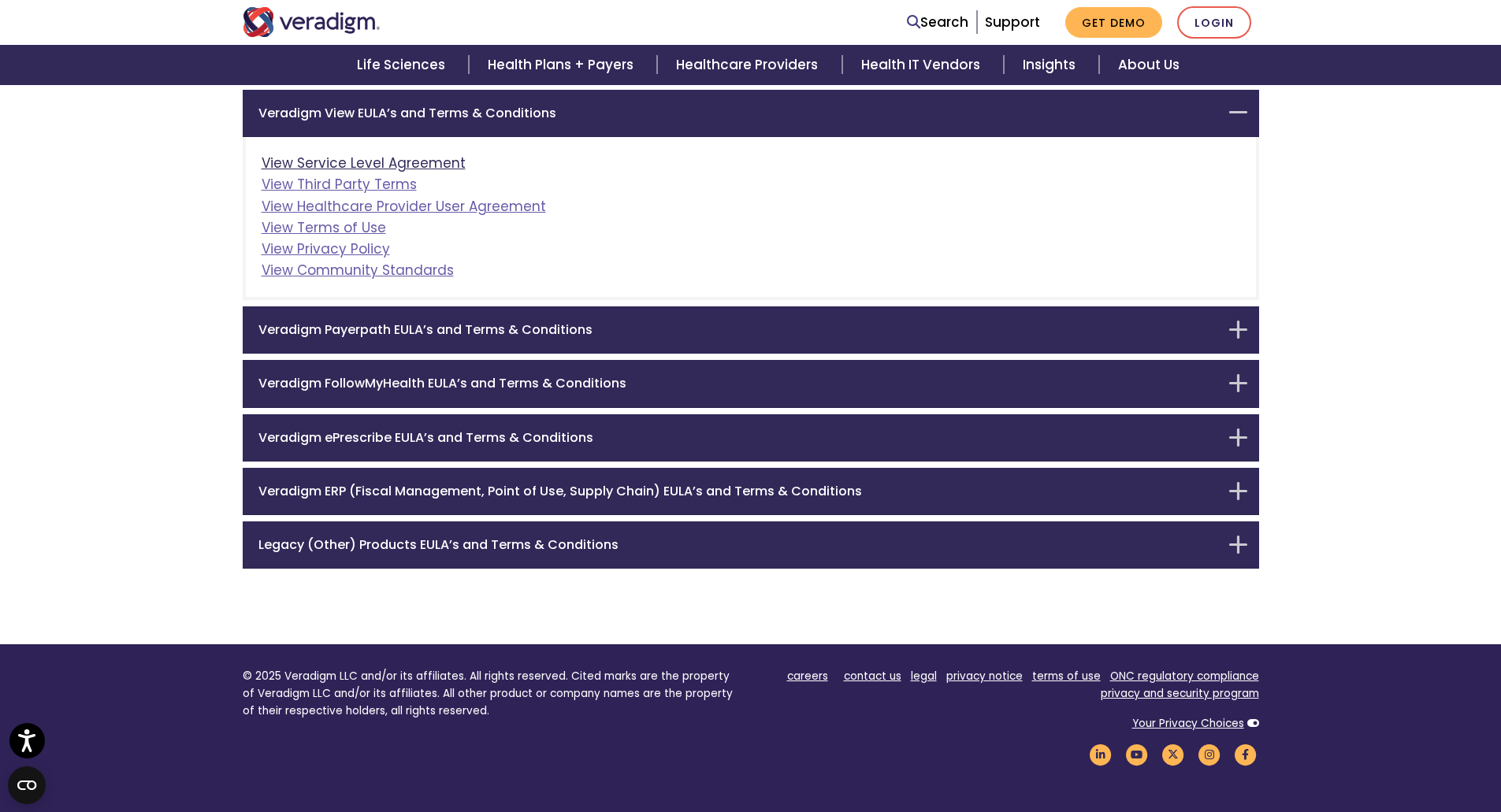 click on "View Service Level Agreement" at bounding box center (363, 163) 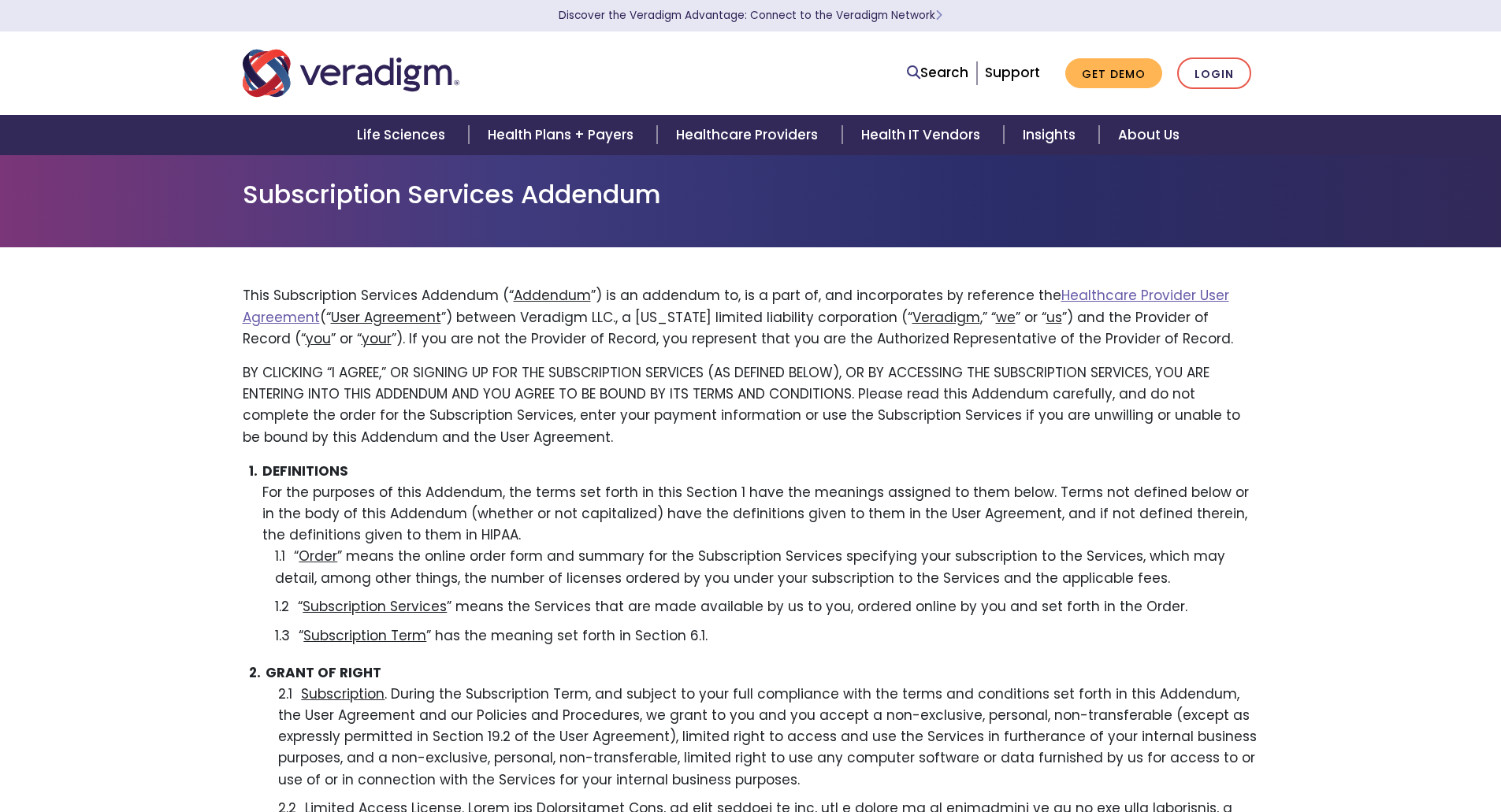 scroll, scrollTop: 0, scrollLeft: 0, axis: both 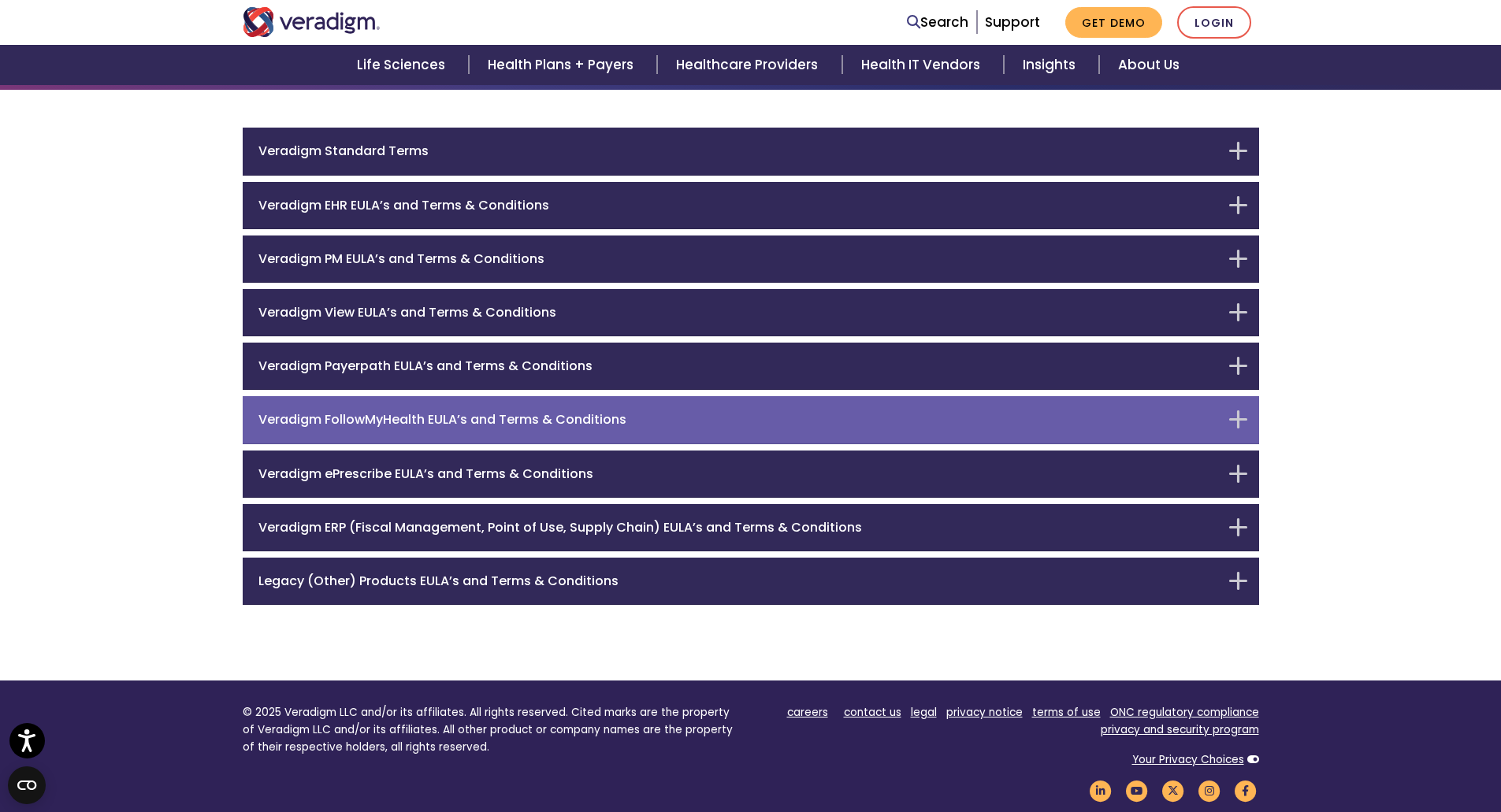 click on "Veradigm FollowMyHealth EULA’s and Terms & Conditions" at bounding box center (739, 419) 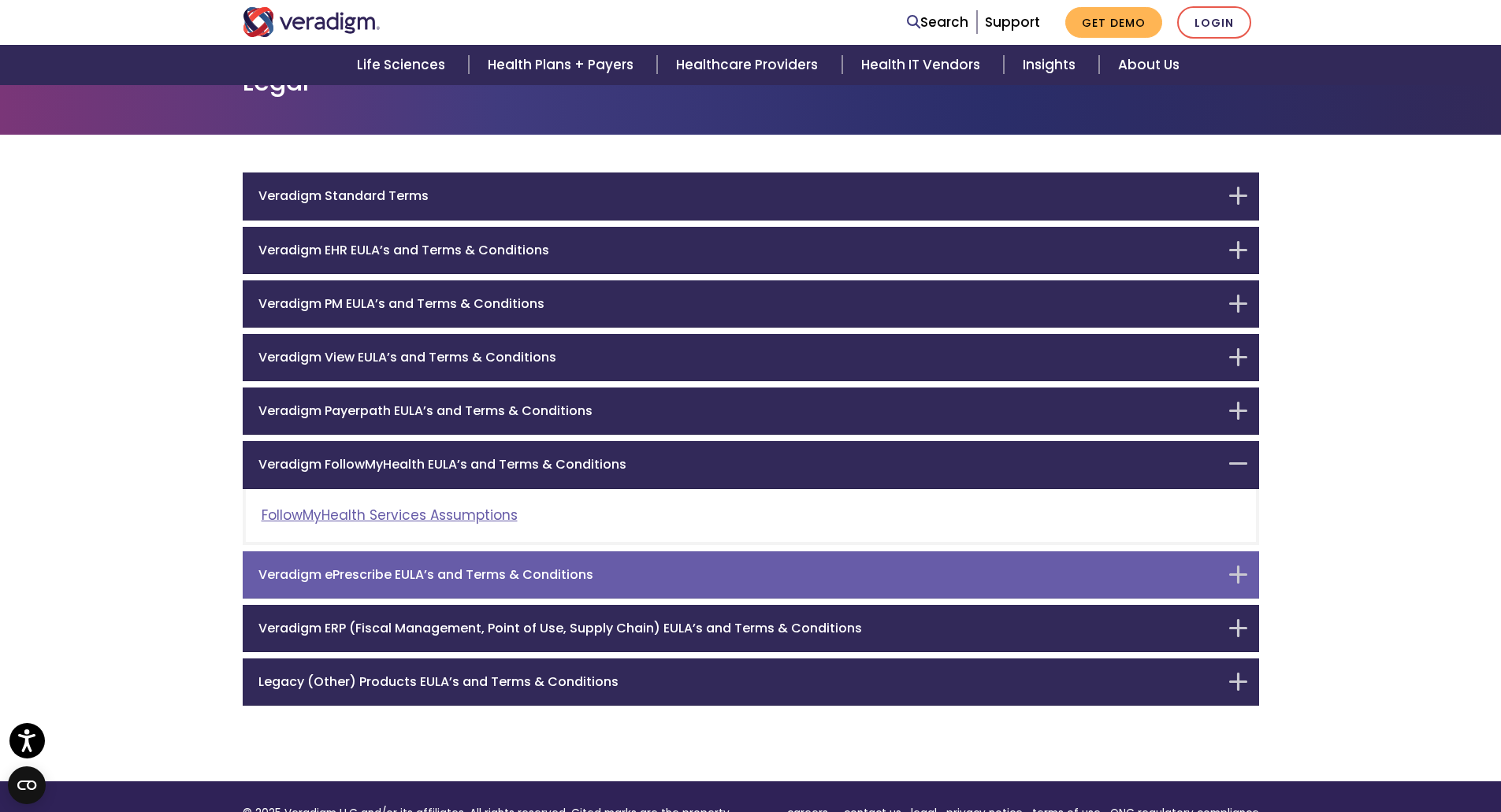 scroll, scrollTop: 105, scrollLeft: 0, axis: vertical 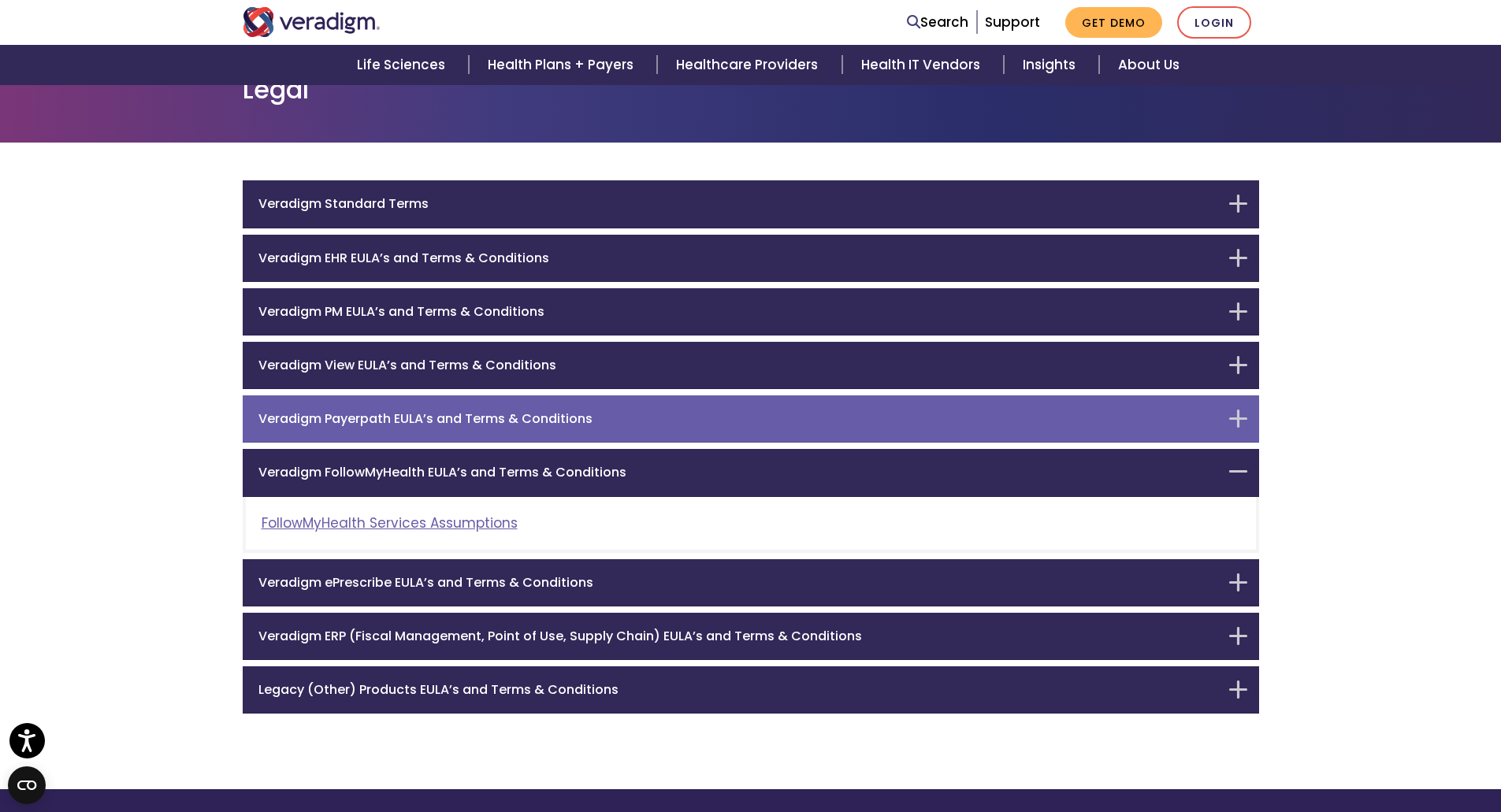 click on "Veradigm Payerpath EULA’s and Terms & Conditions" at bounding box center [739, 418] 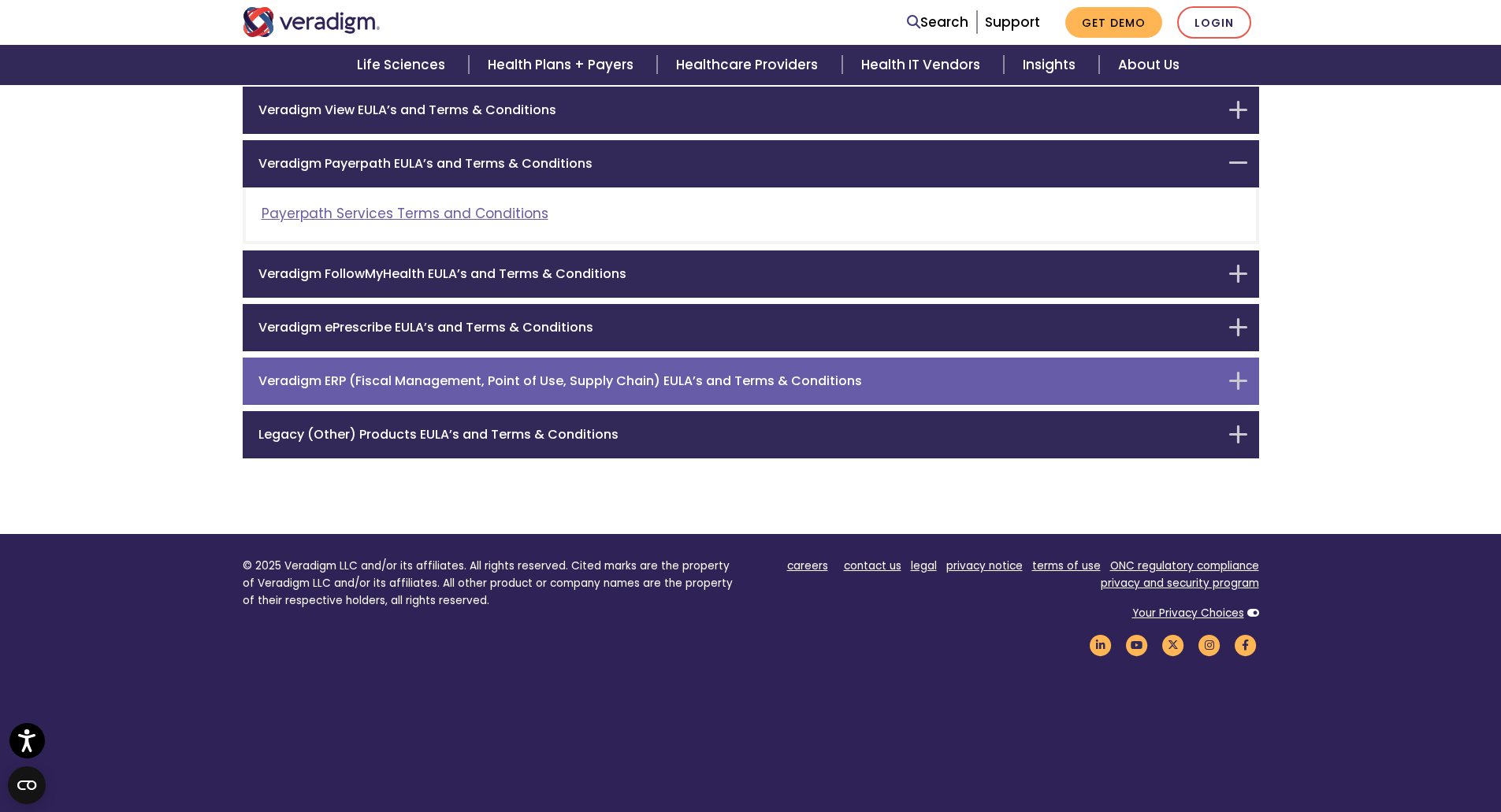 scroll, scrollTop: 410, scrollLeft: 0, axis: vertical 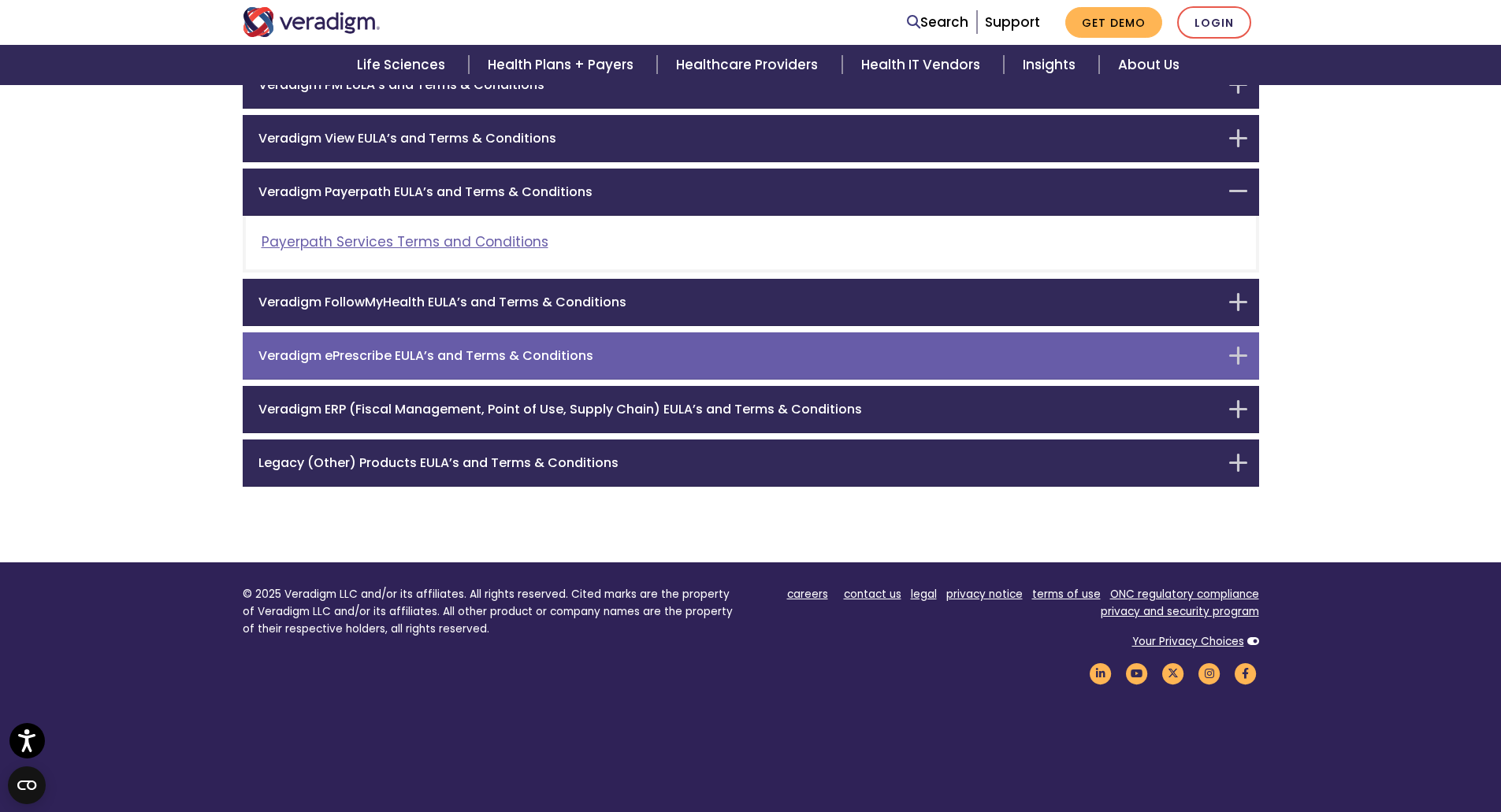 click on "Veradigm ePrescribe EULA’s and Terms & Conditions" at bounding box center [739, 355] 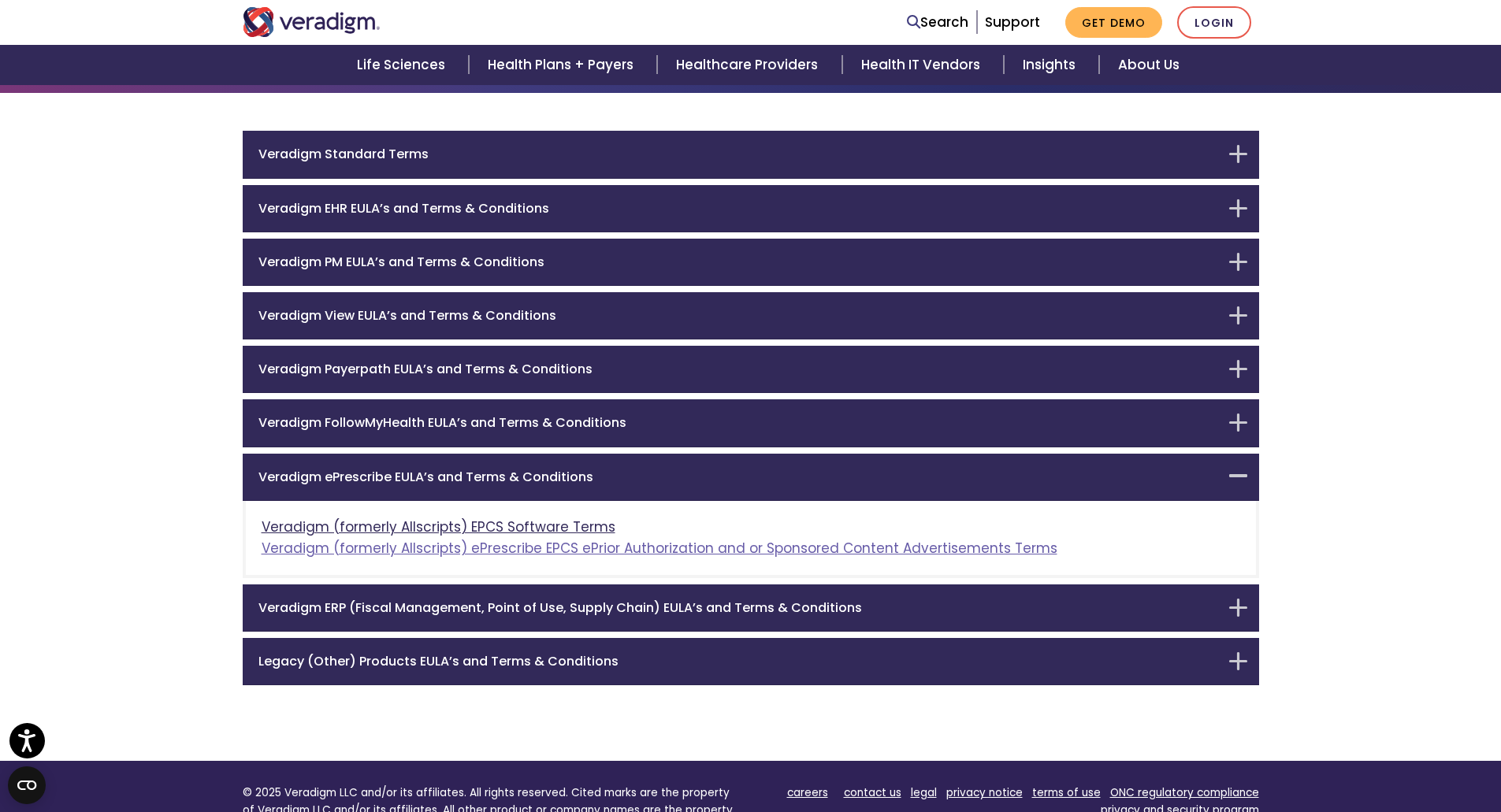 scroll, scrollTop: 126, scrollLeft: 0, axis: vertical 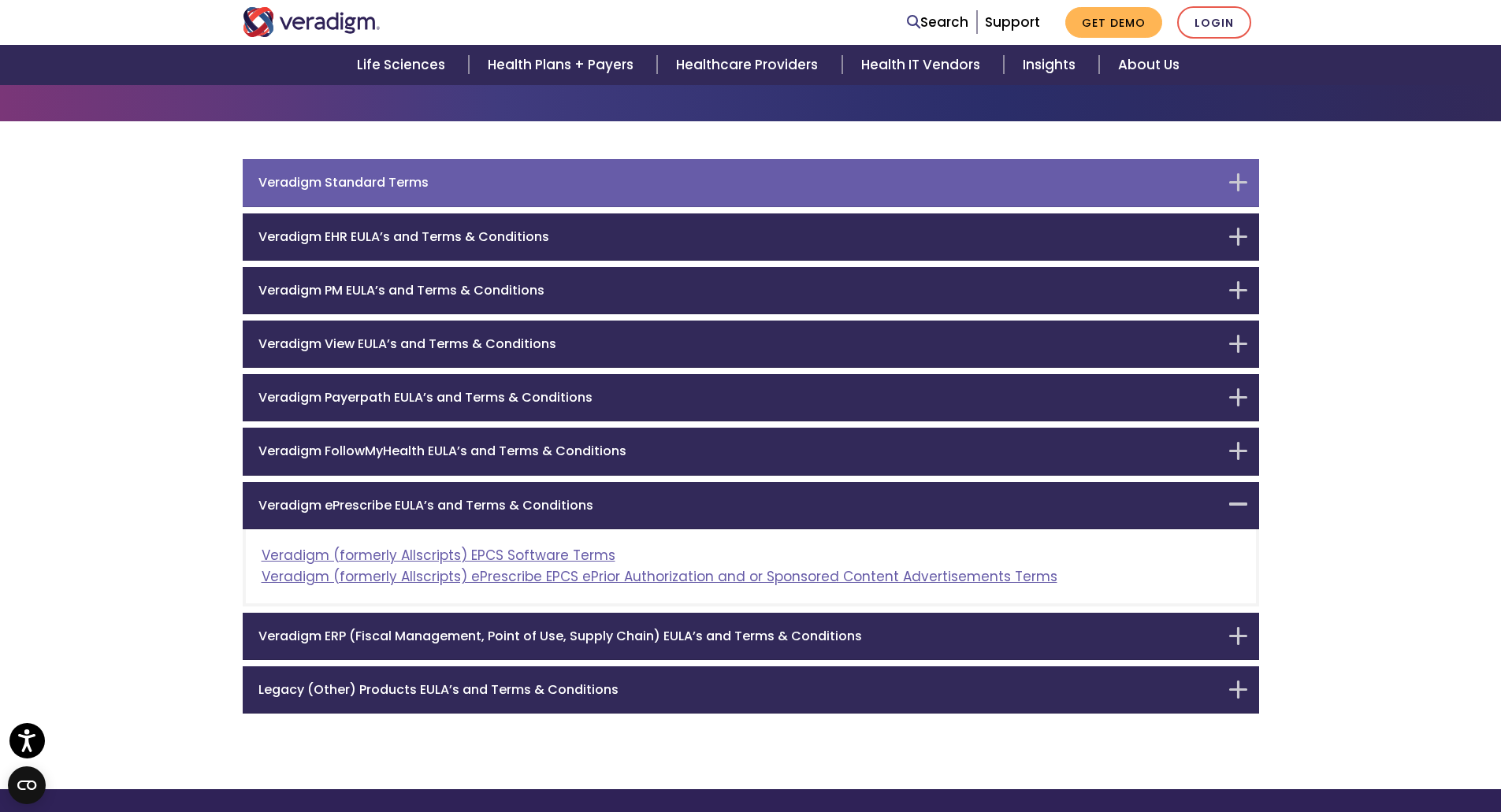 click on "Veradigm Standard Terms" at bounding box center (751, 183) 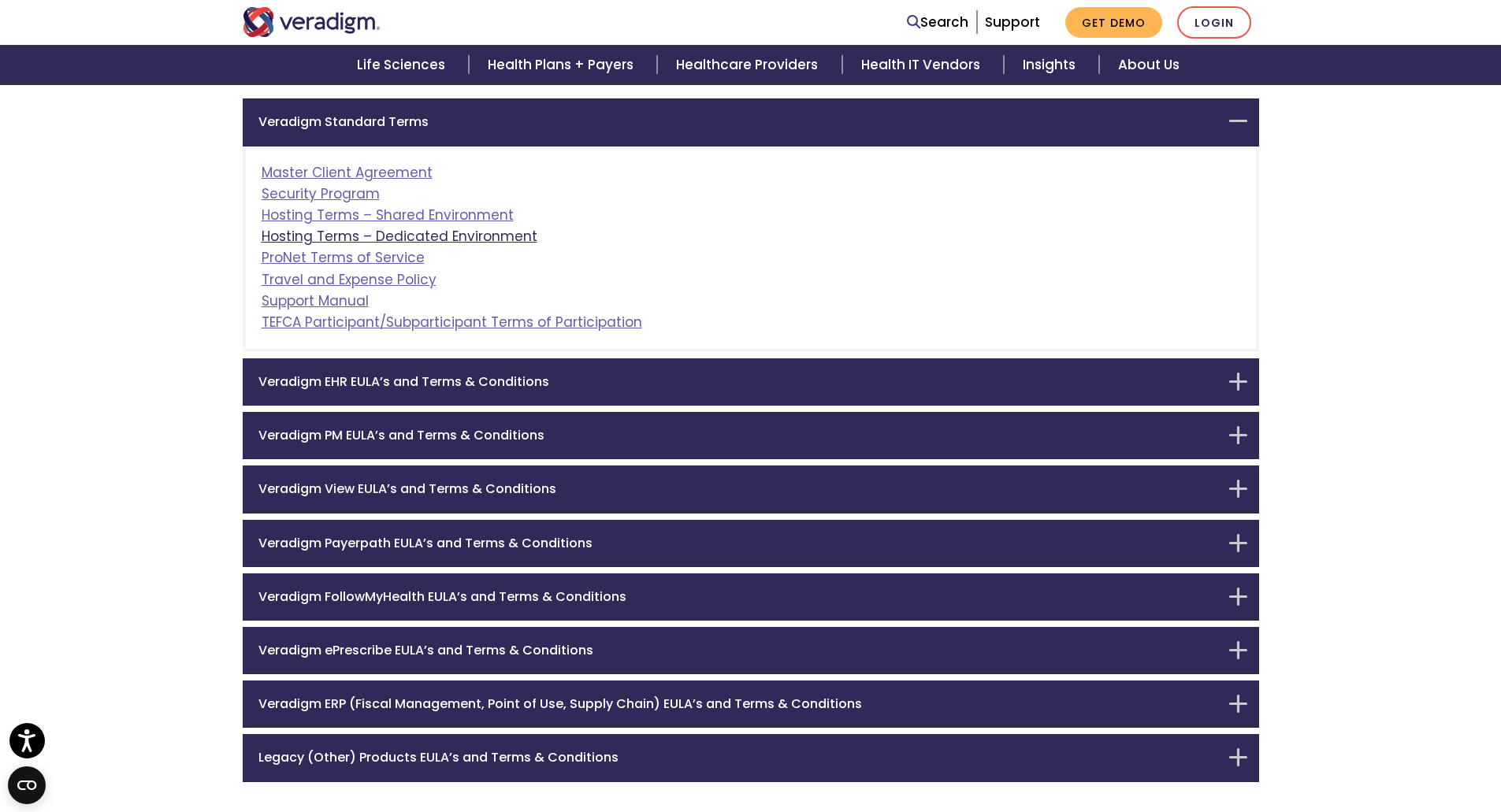 scroll, scrollTop: 196, scrollLeft: 0, axis: vertical 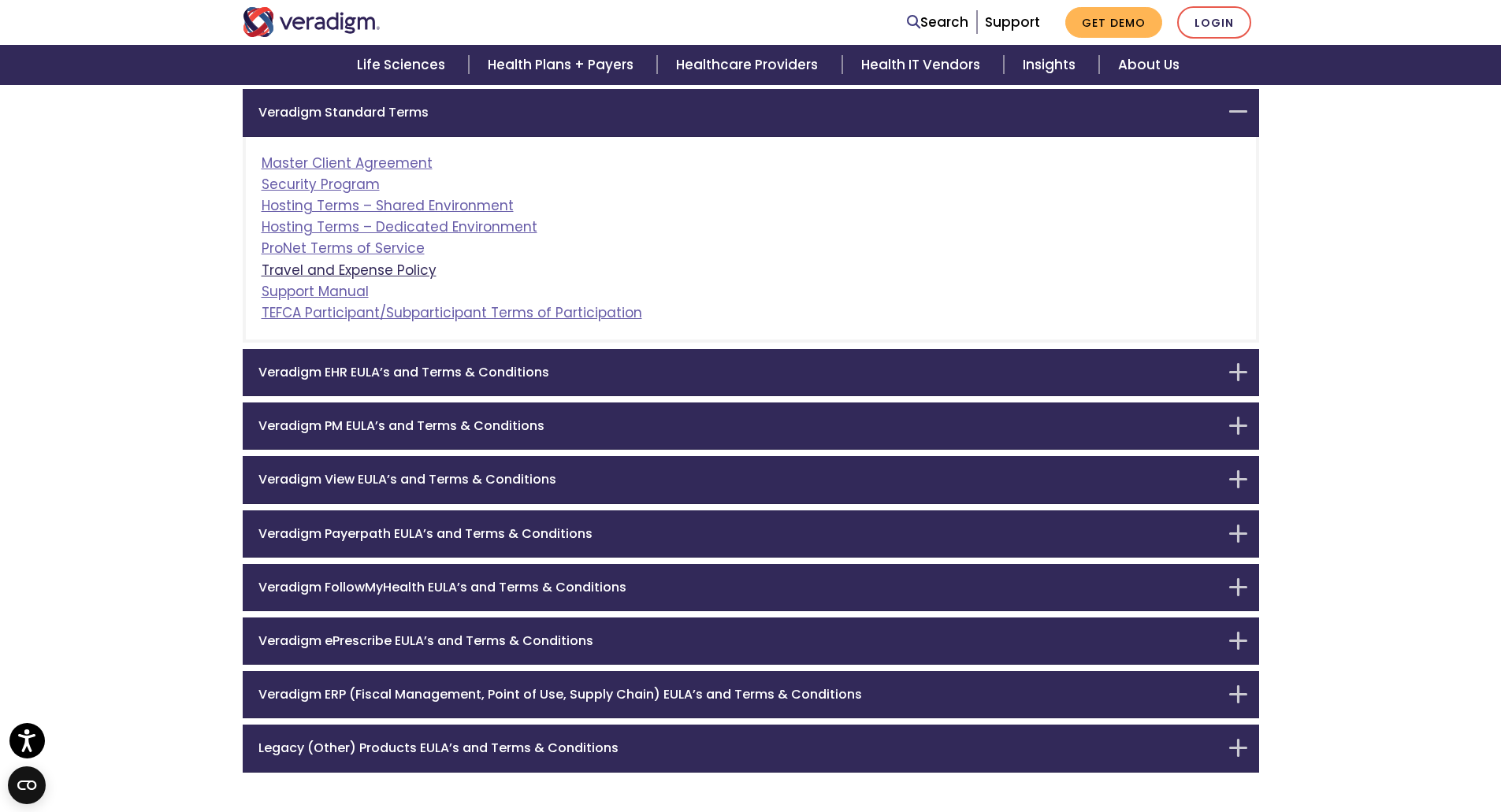 click on "Travel and Expense Policy" at bounding box center [349, 270] 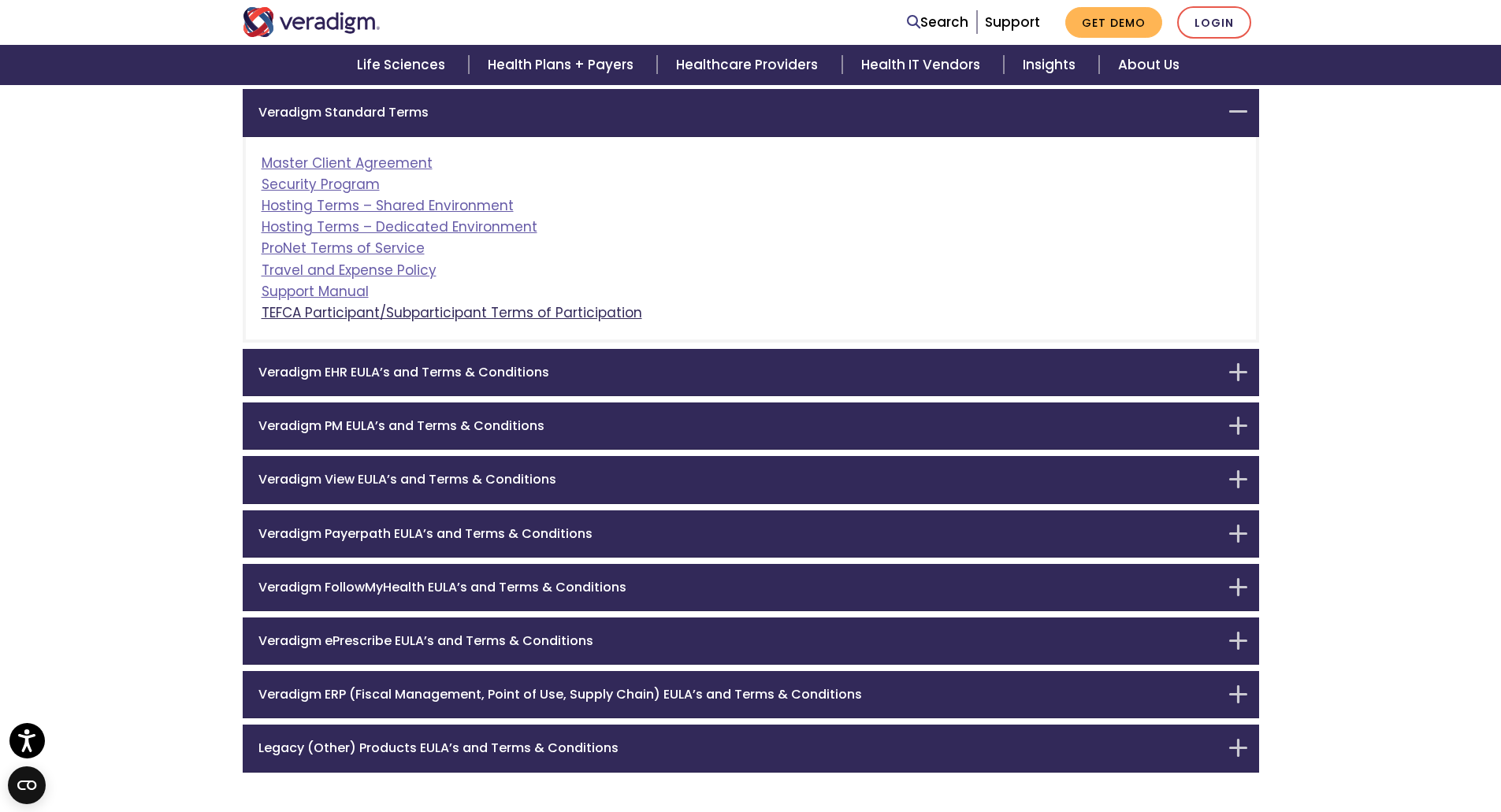 click on "TEFCA Participant/Subparticipant Terms of Participation" at bounding box center (451, 313) 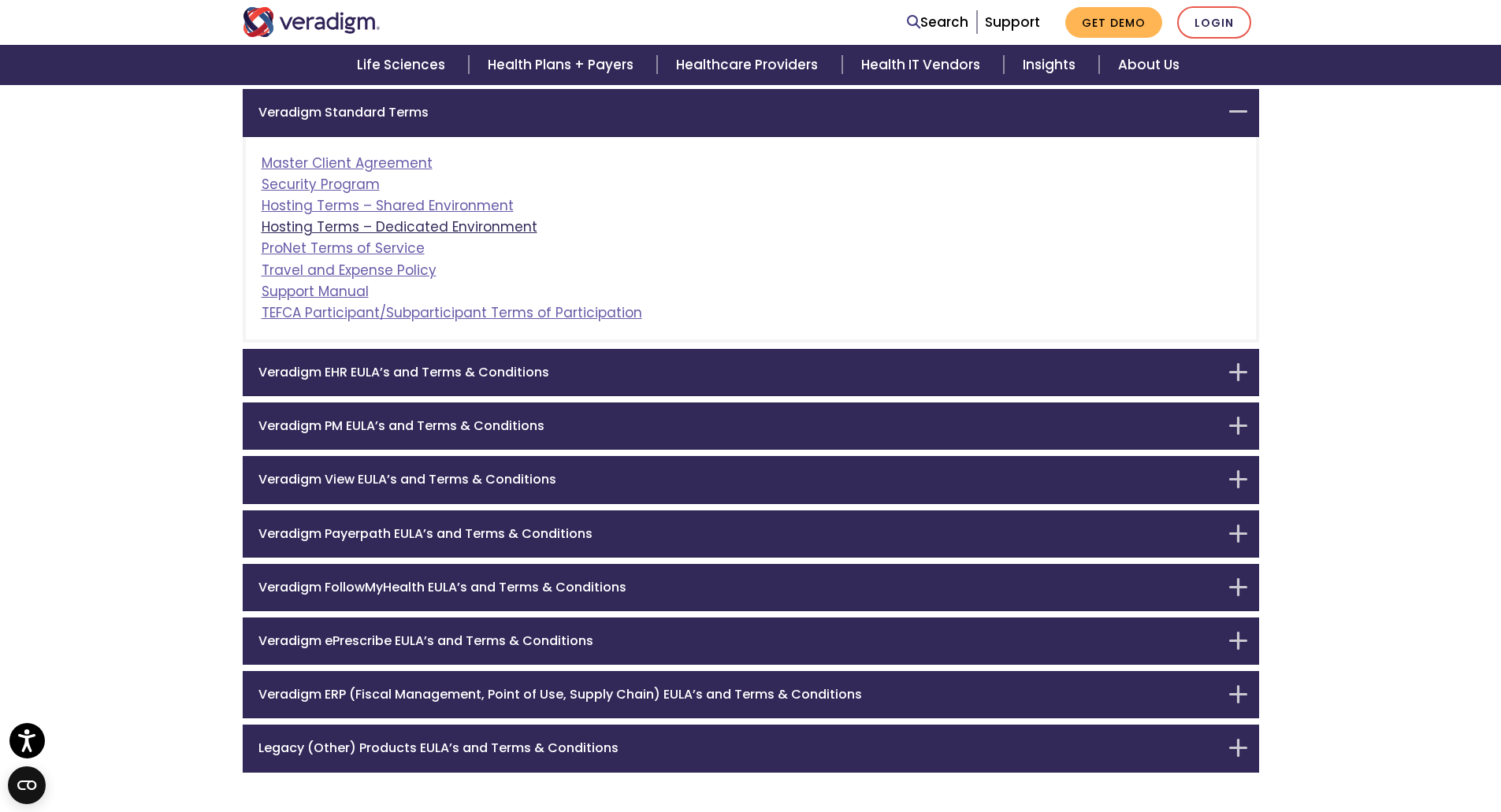 click on "Hosting Terms – Dedicated Environment" at bounding box center [399, 227] 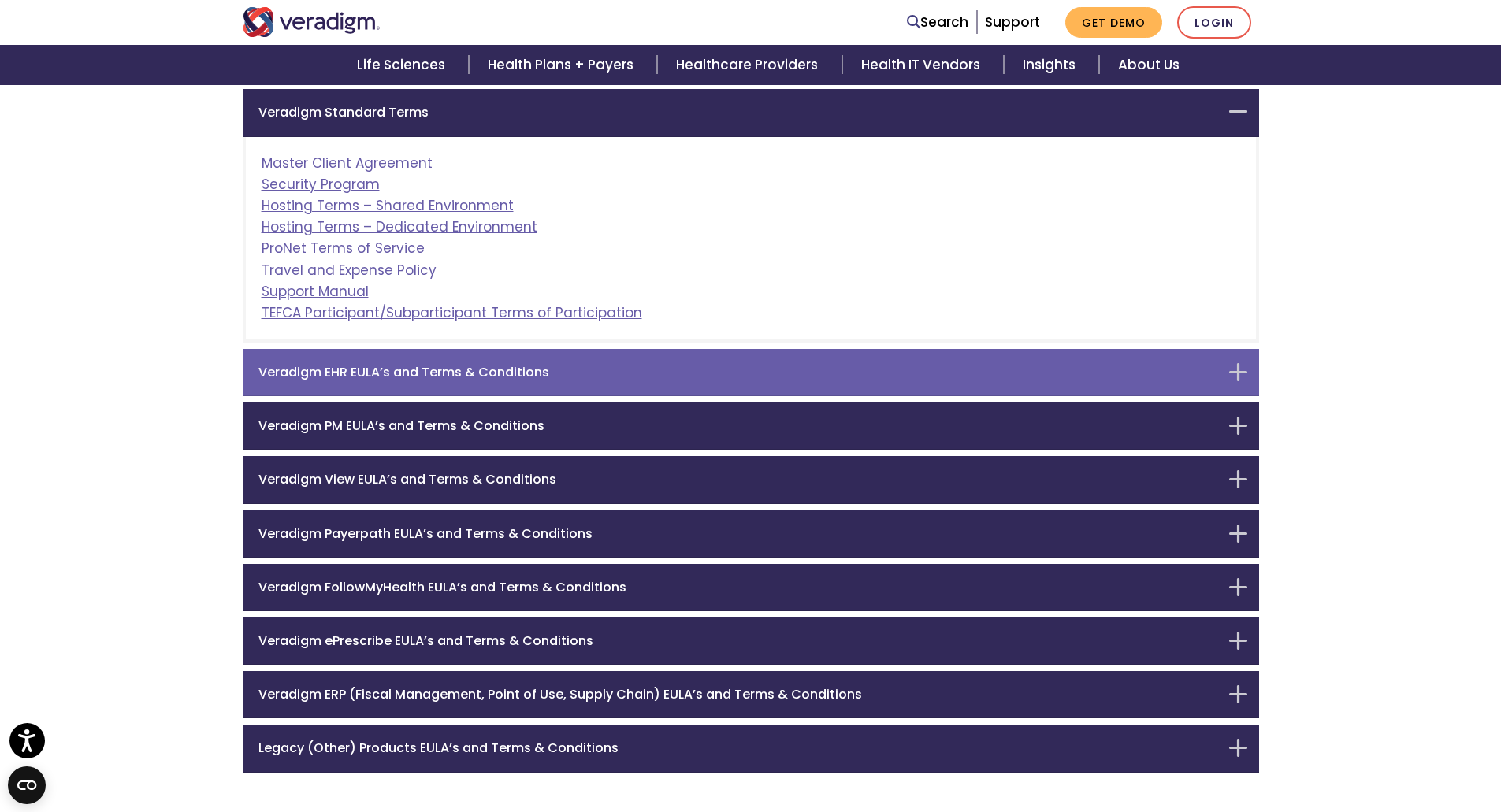 click on "Veradigm EHR EULA’s and Terms & Conditions" at bounding box center [751, 373] 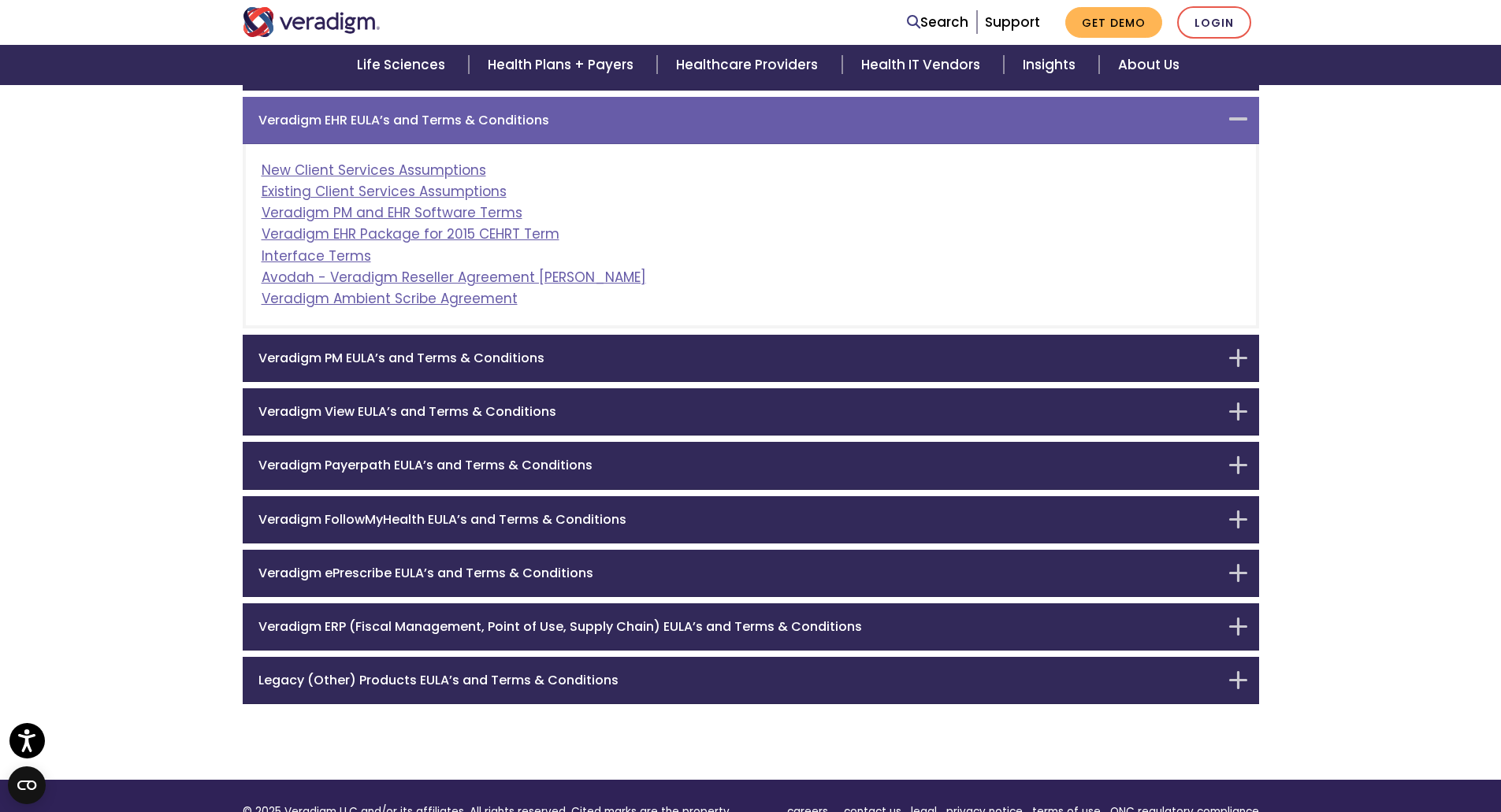 scroll, scrollTop: 250, scrollLeft: 0, axis: vertical 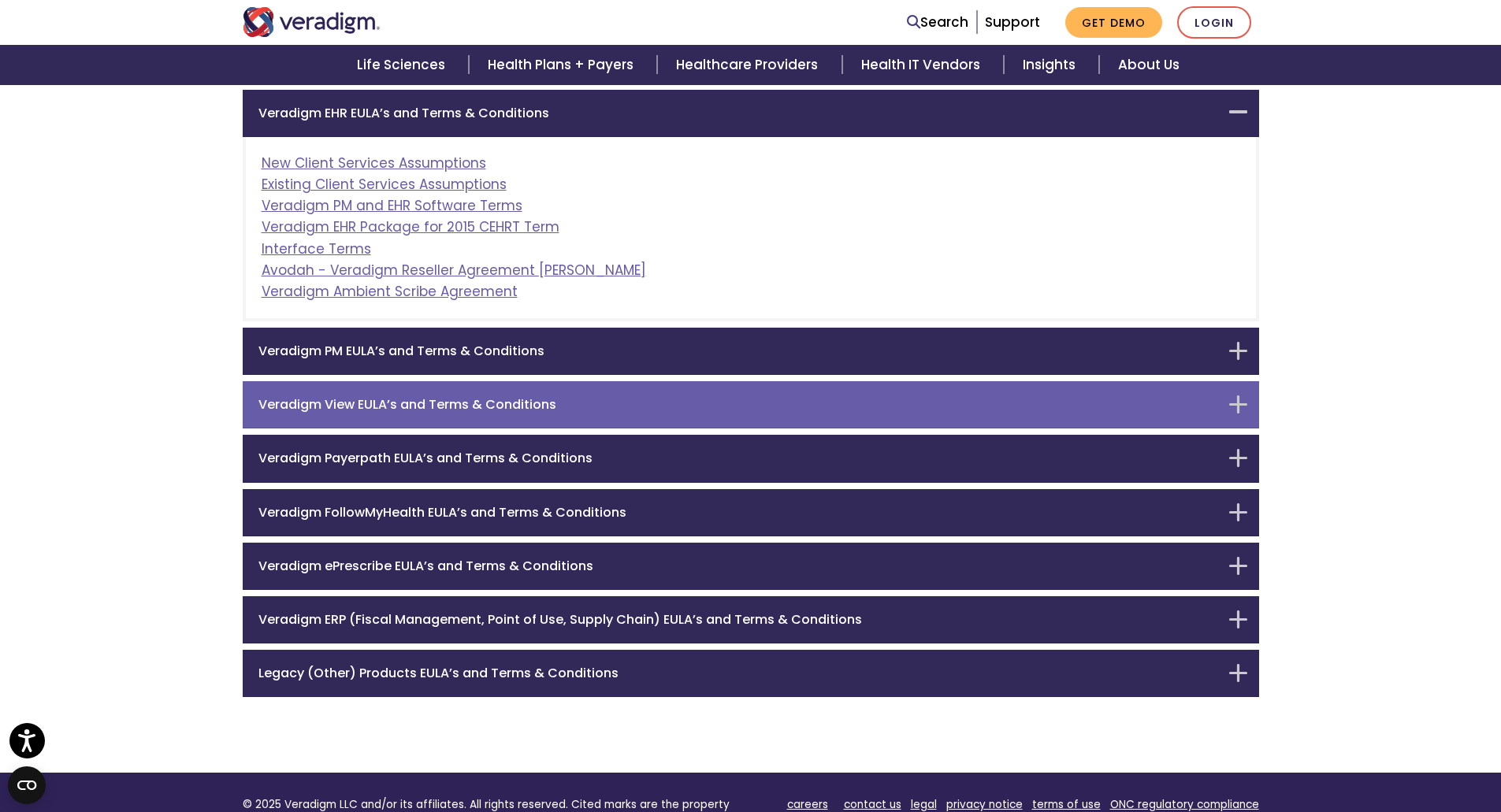 click on "Veradigm View EULA’s and Terms & Conditions" at bounding box center [739, 404] 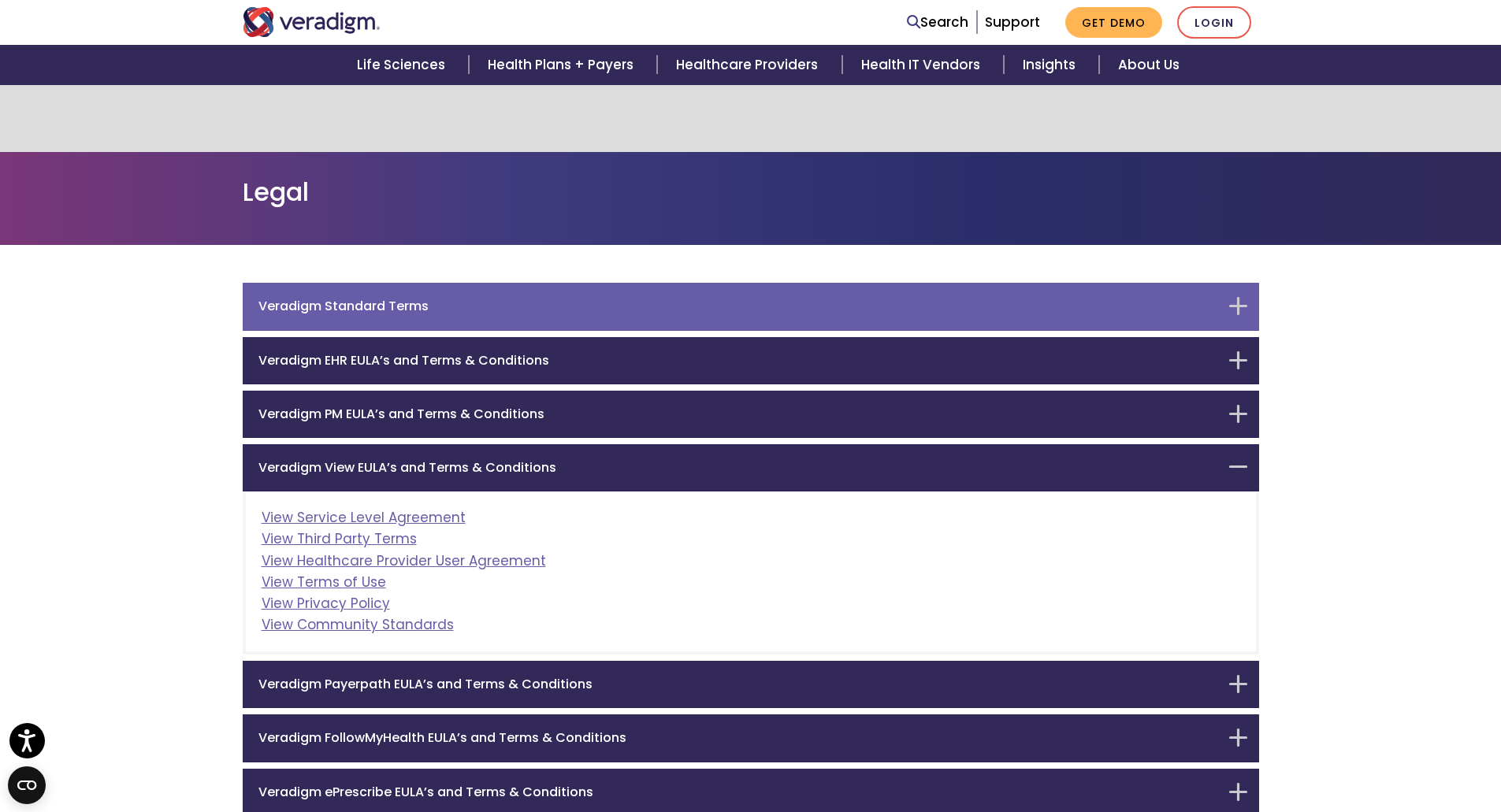 scroll, scrollTop: 0, scrollLeft: 0, axis: both 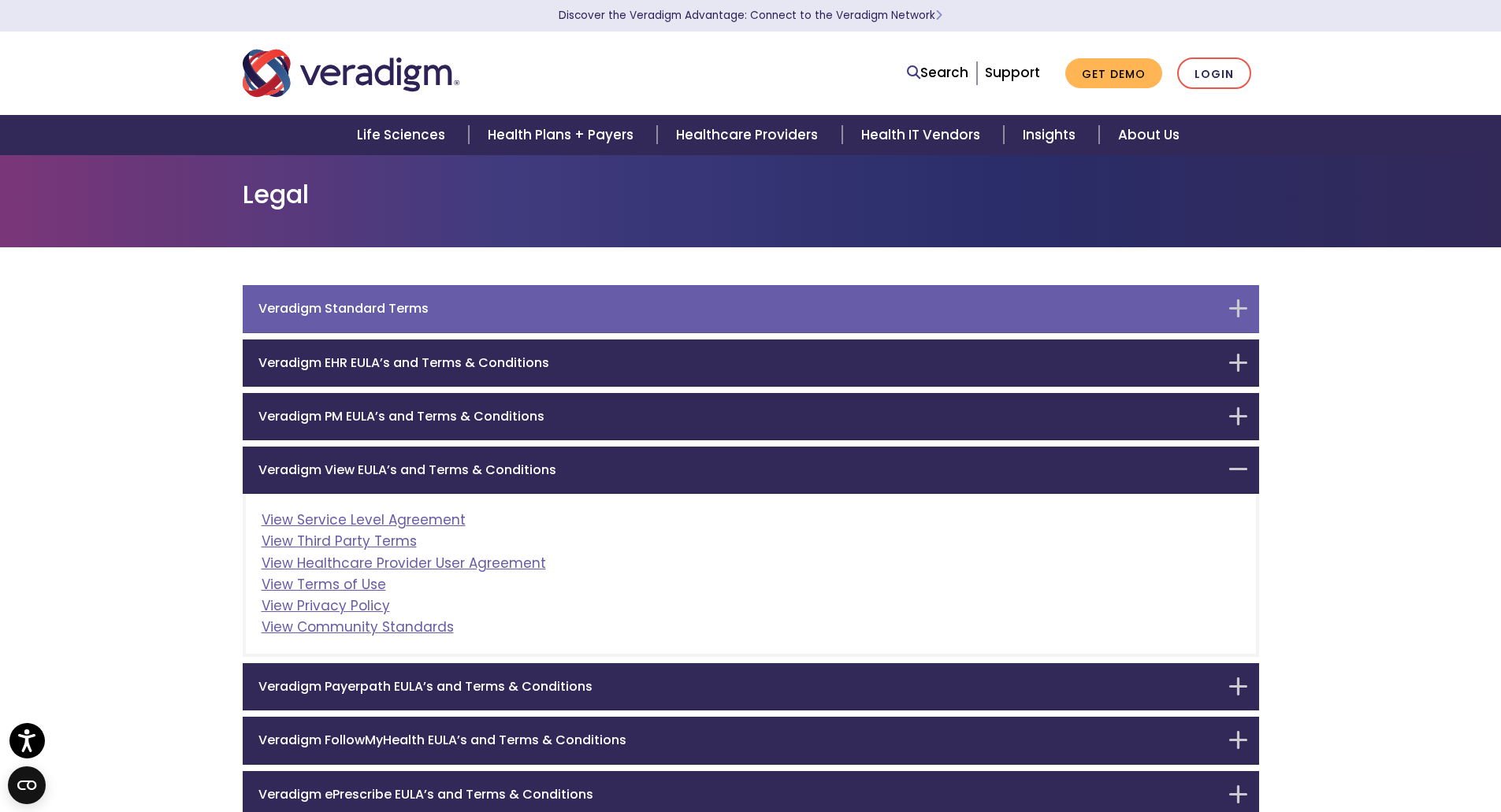 click on "Veradigm Standard Terms" at bounding box center [751, 309] 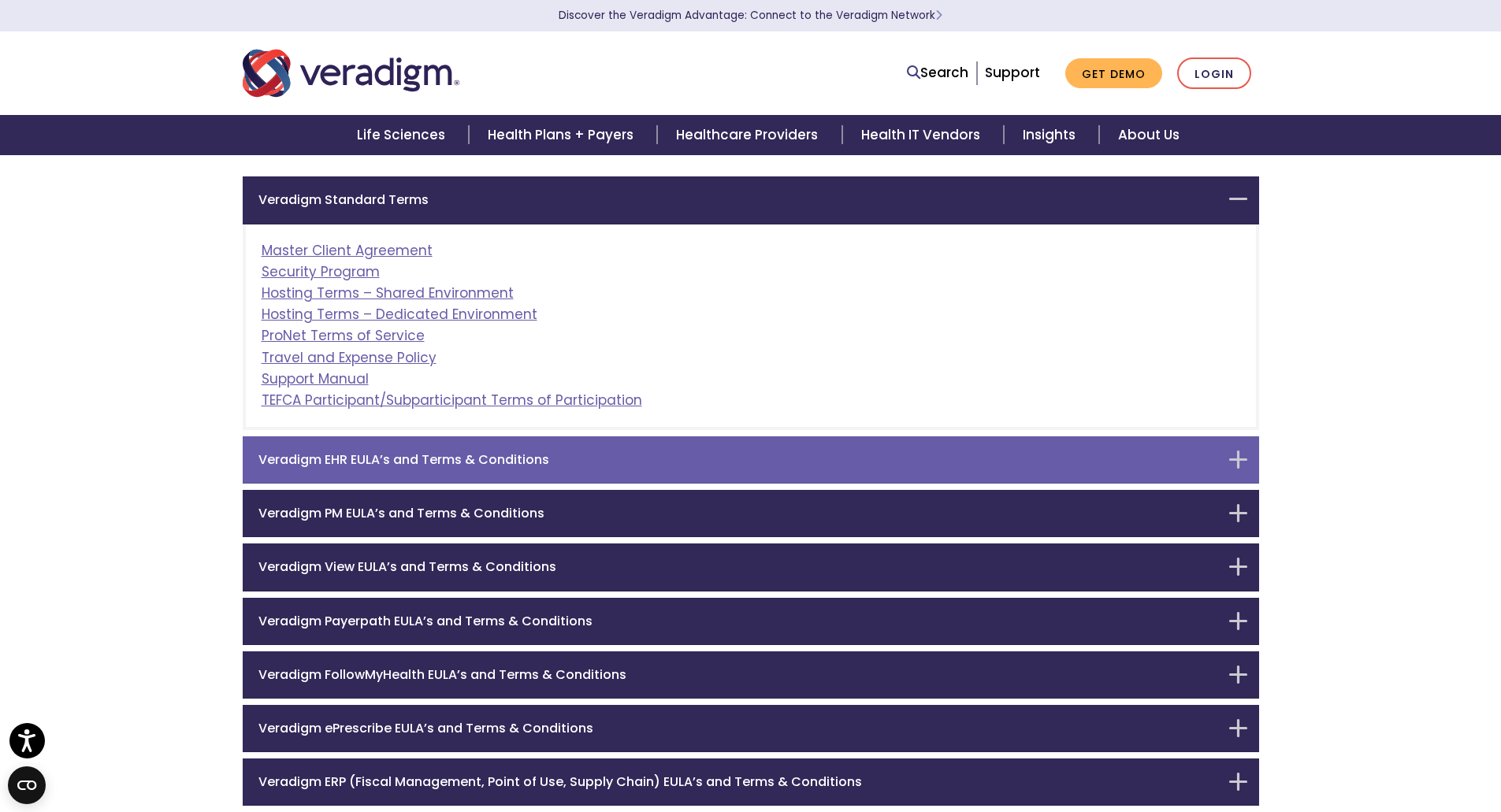 scroll, scrollTop: 125, scrollLeft: 0, axis: vertical 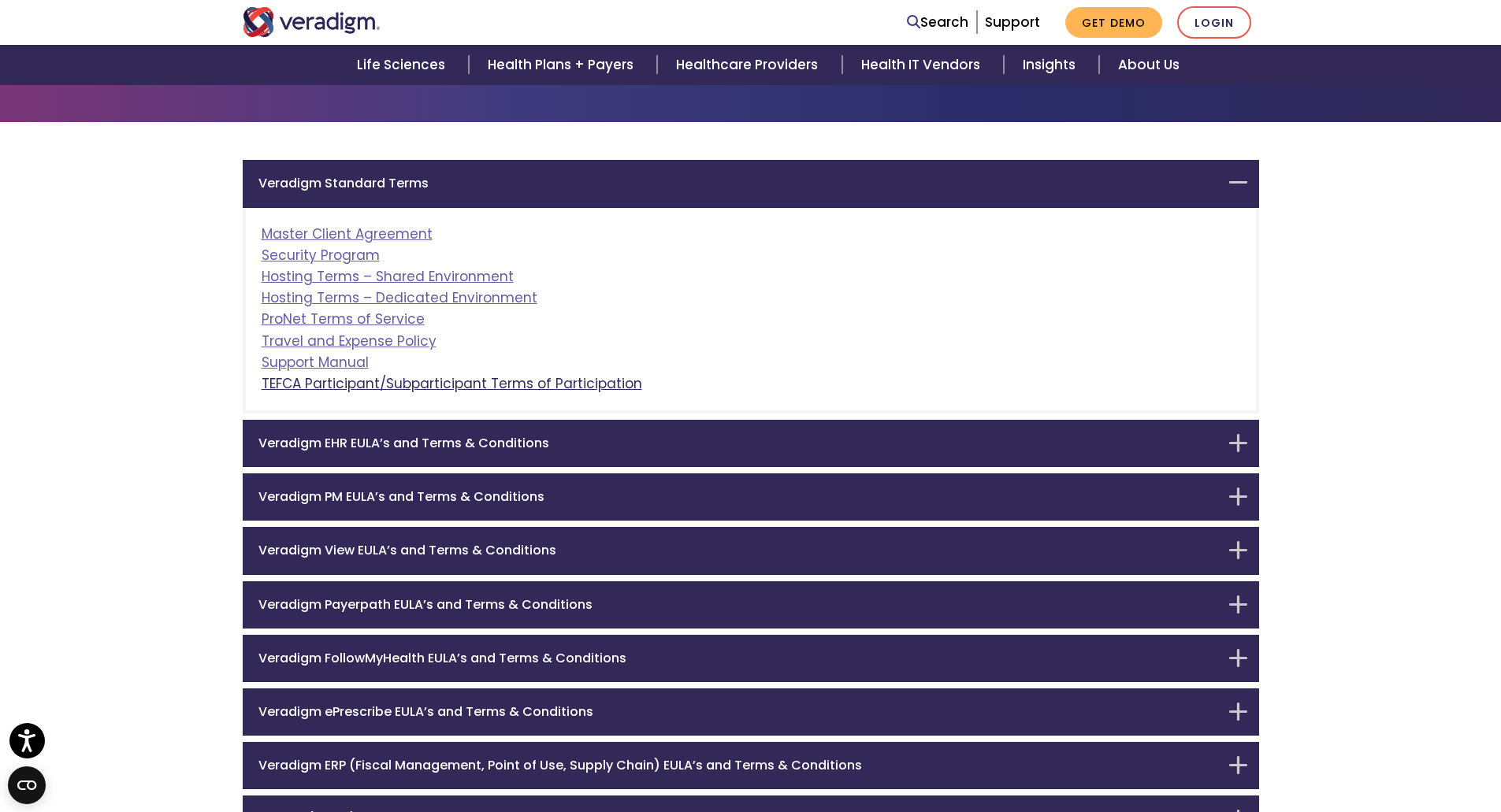 click on "TEFCA Participant/Subparticipant Terms of Participation" at bounding box center (451, 384) 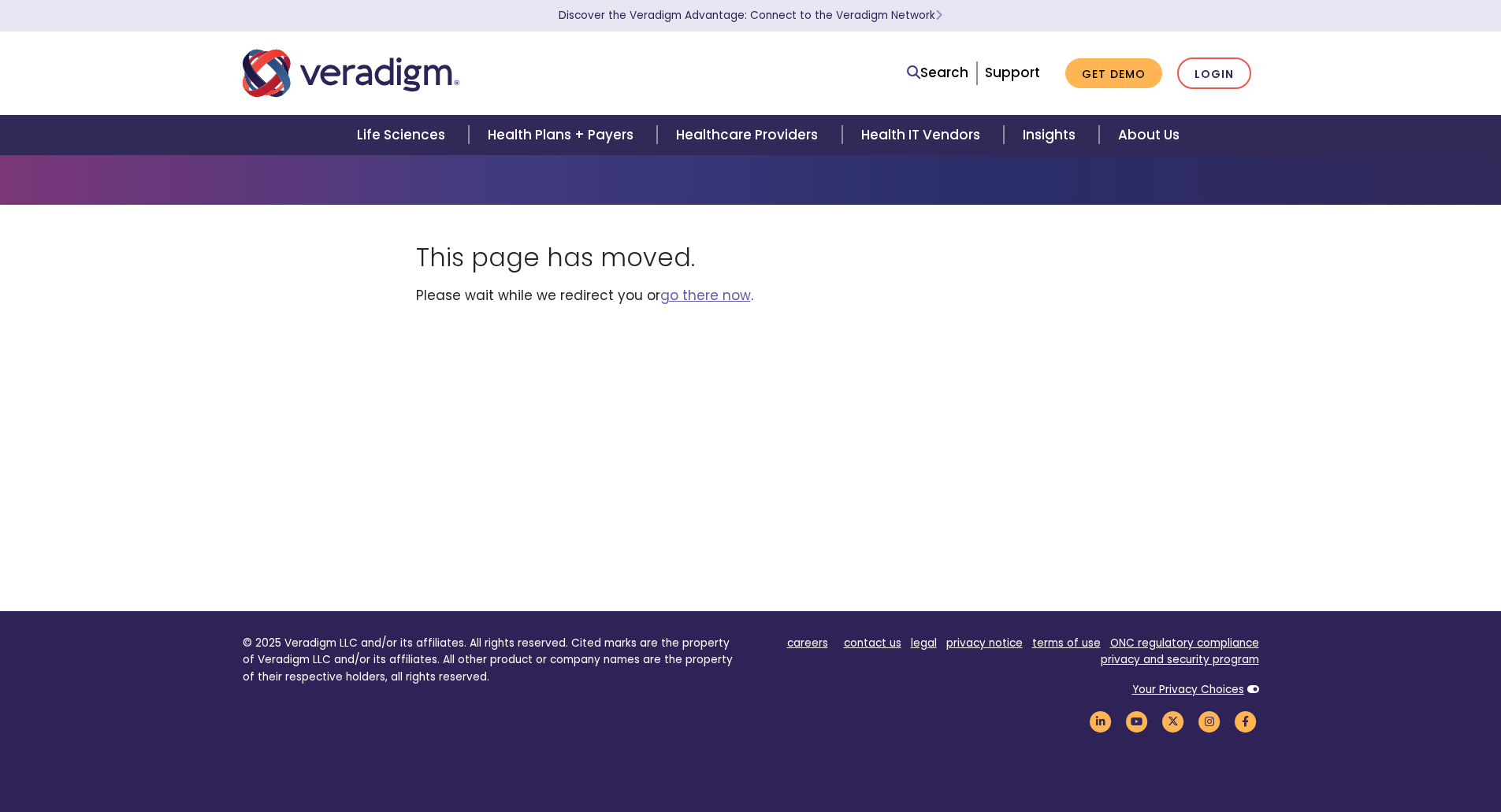 scroll, scrollTop: 0, scrollLeft: 0, axis: both 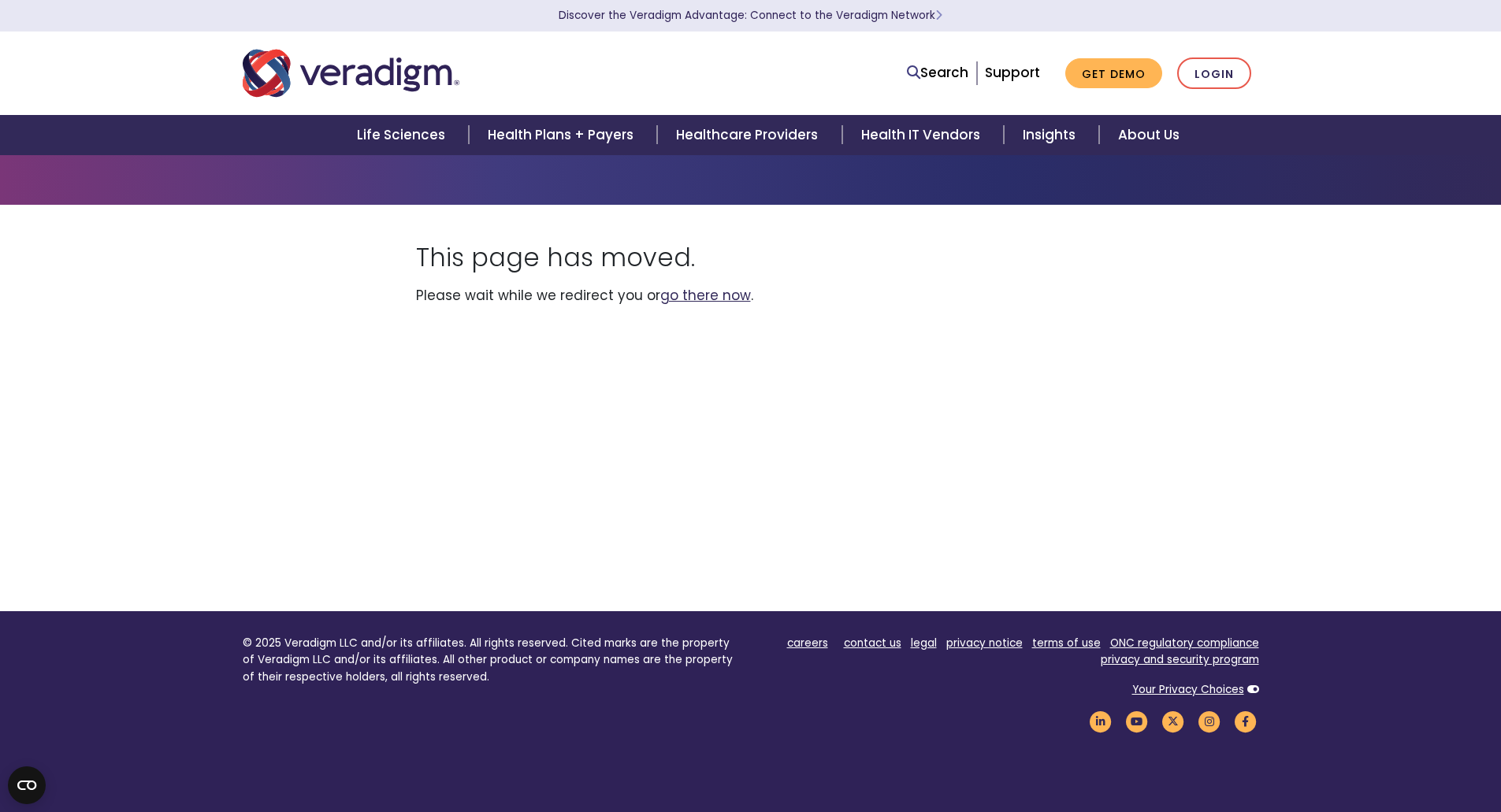 click on "go there now" at bounding box center (705, 295) 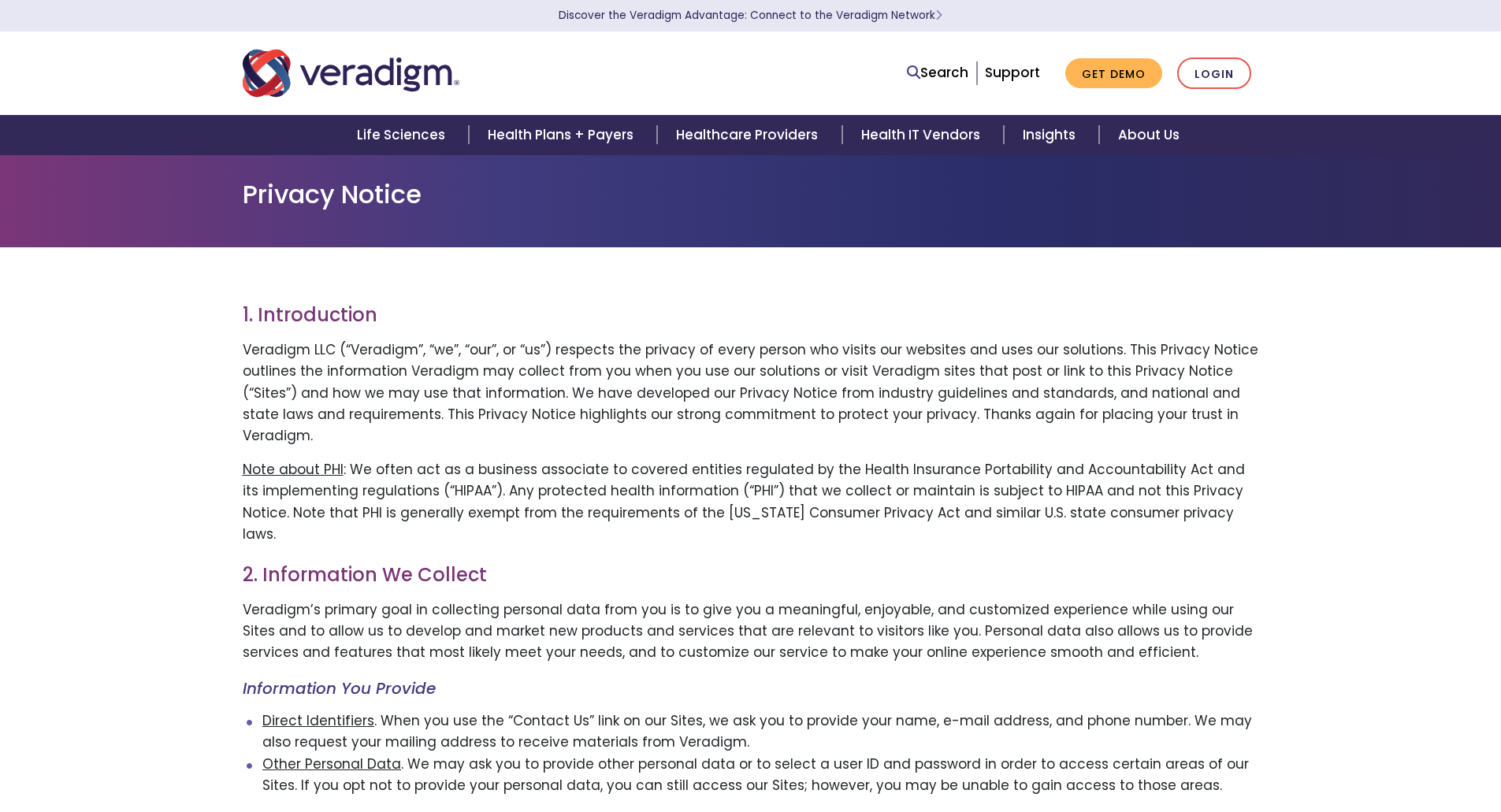 scroll, scrollTop: 0, scrollLeft: 0, axis: both 